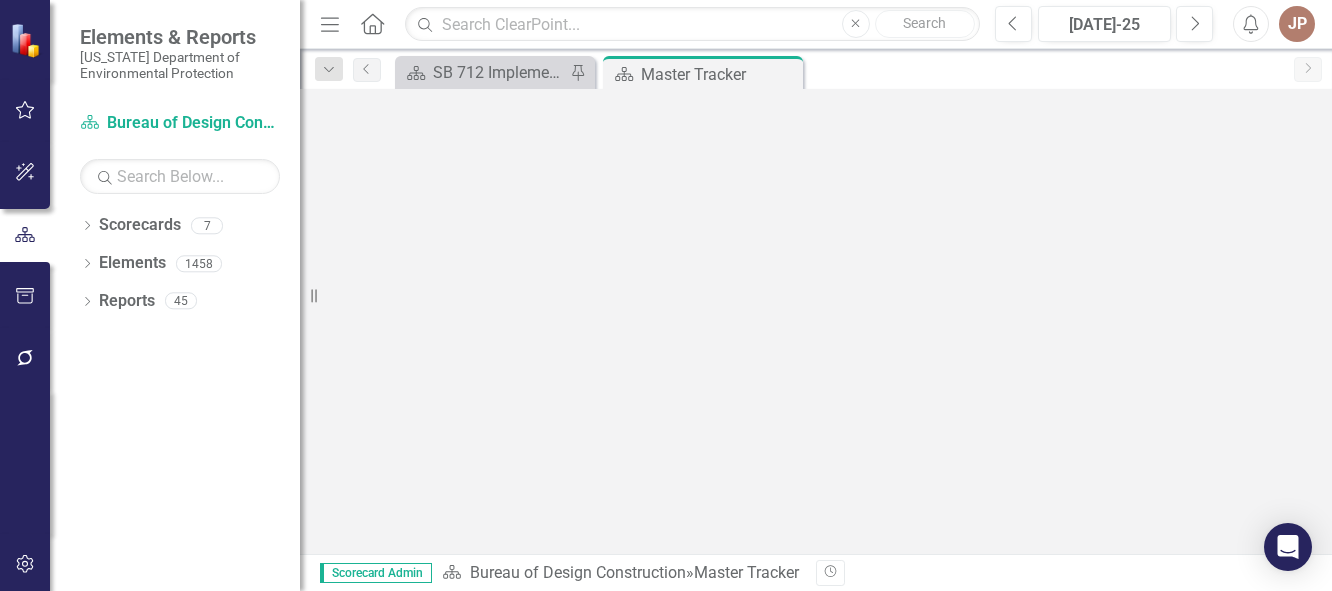 scroll, scrollTop: 0, scrollLeft: 0, axis: both 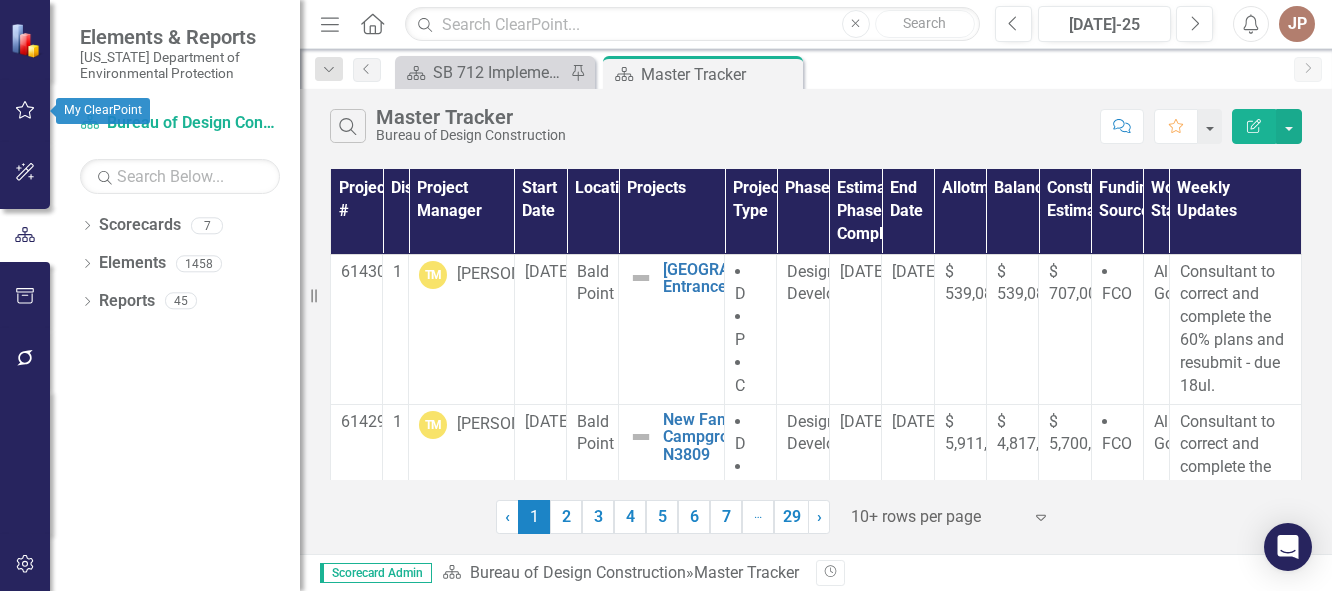 click 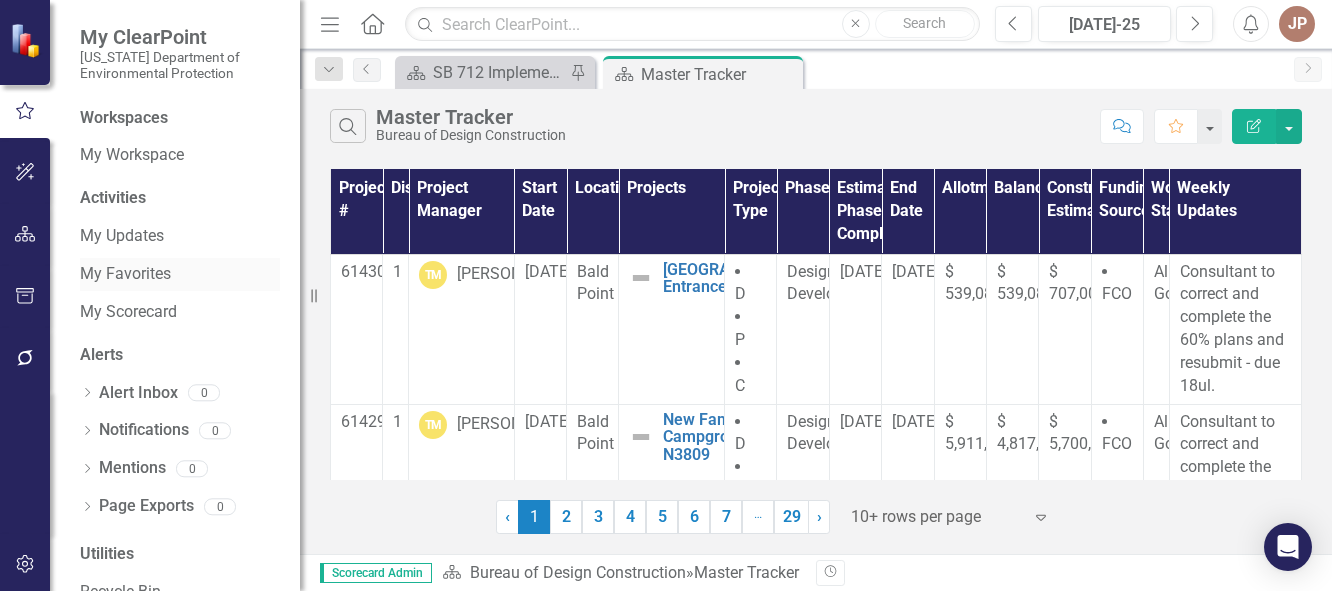 click on "My Favorites" at bounding box center (180, 274) 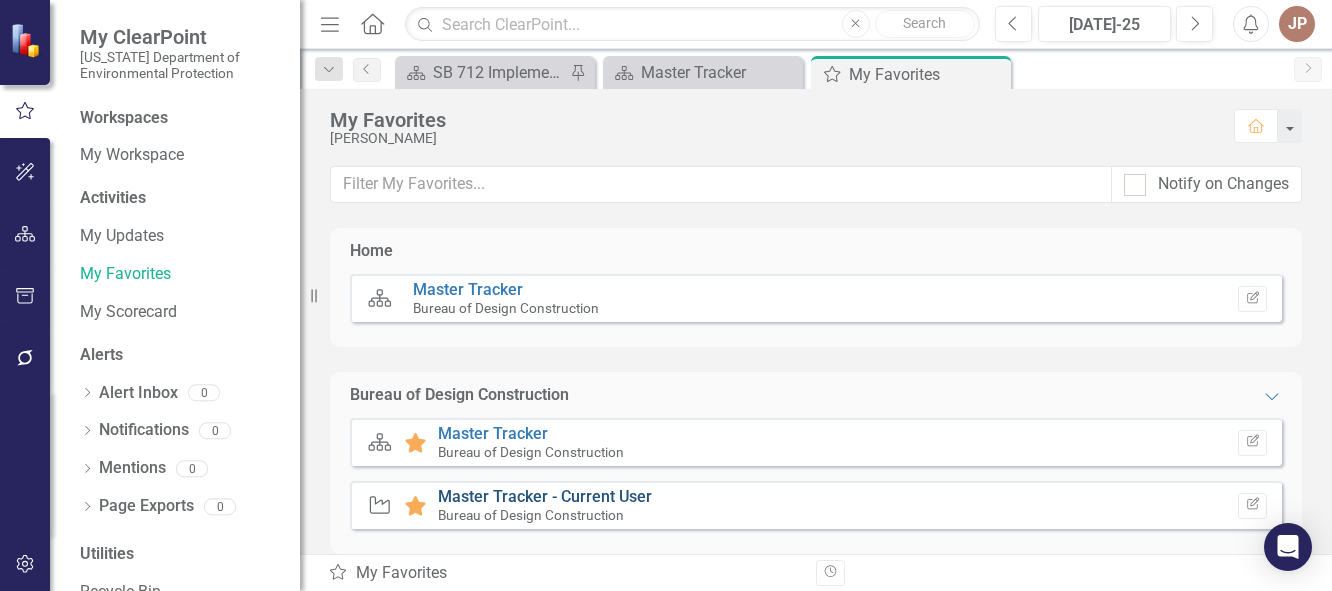 click on "Master Tracker - Current User" at bounding box center (545, 496) 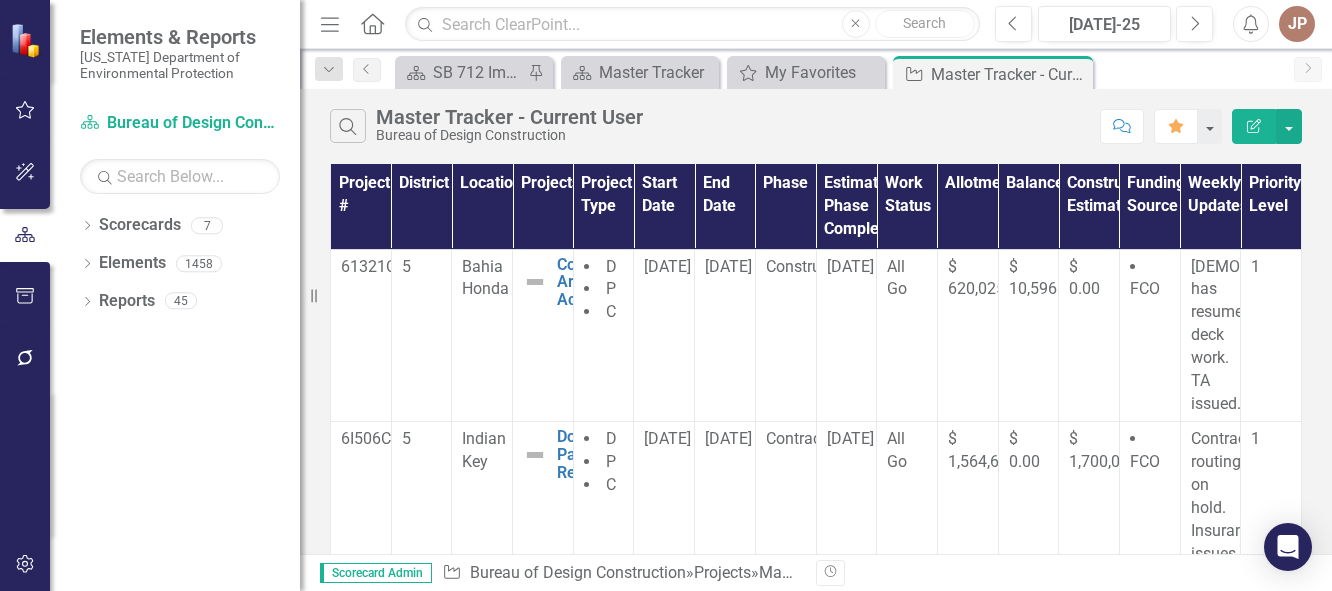 scroll, scrollTop: 0, scrollLeft: 0, axis: both 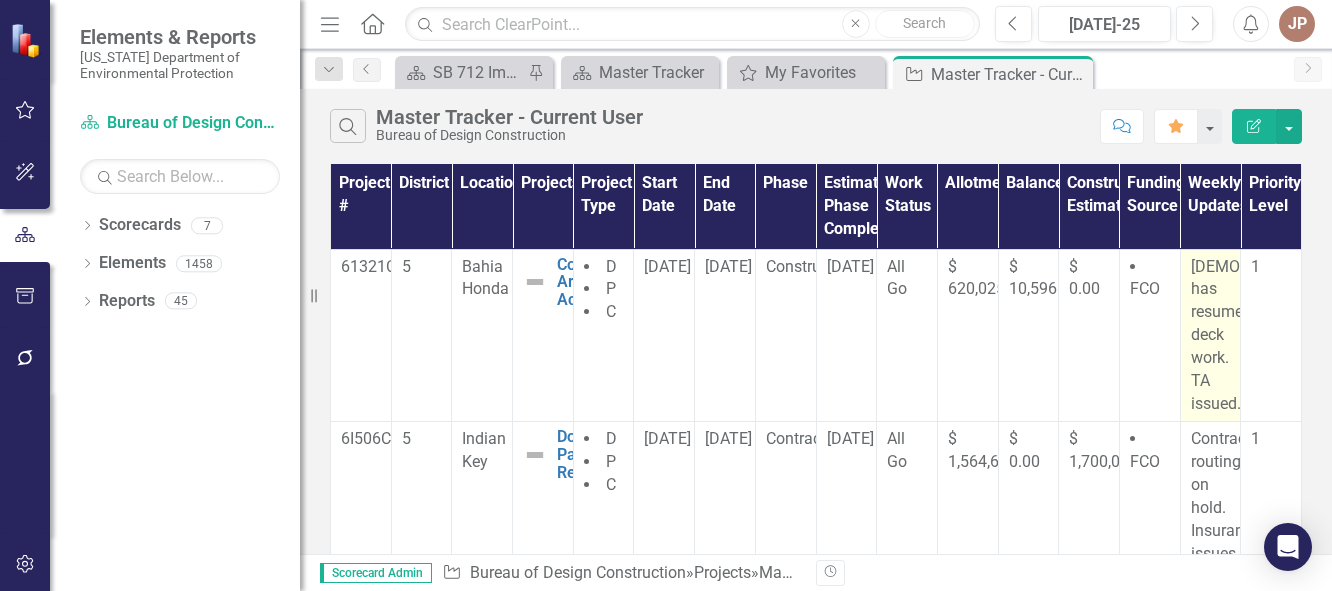 click on "[DEMOGRAPHIC_DATA] has resumed deck work. TA issued." at bounding box center (1211, 336) 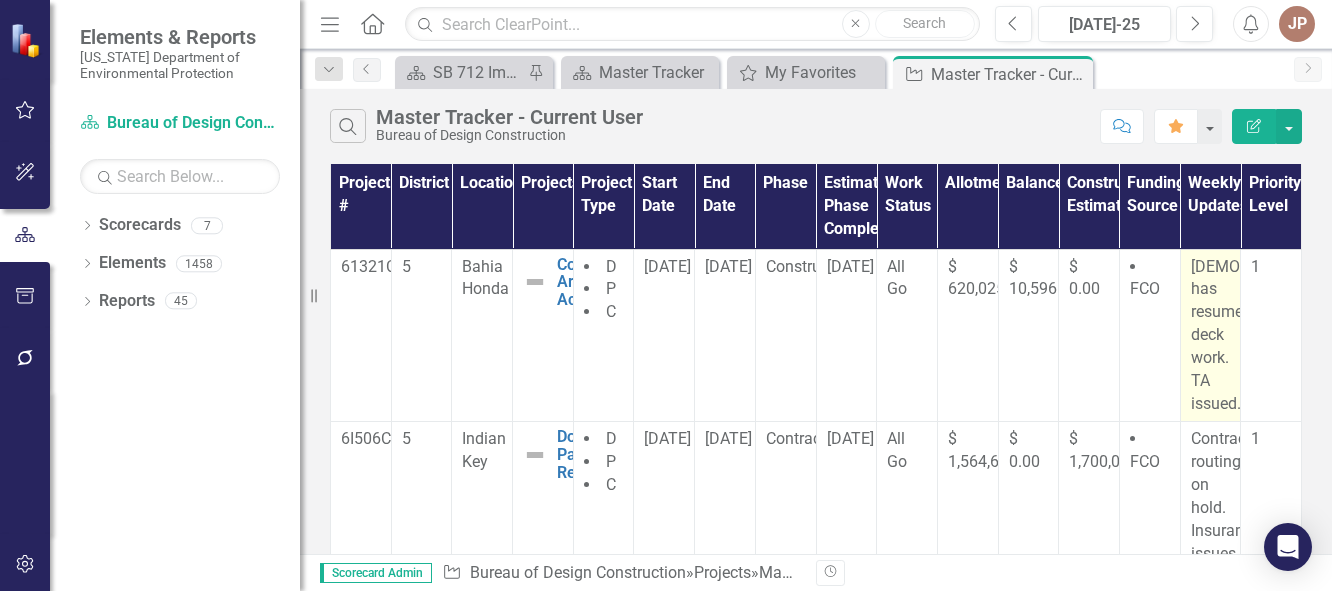 click on "[DEMOGRAPHIC_DATA] has resumed deck work. TA issued." at bounding box center [1211, 336] 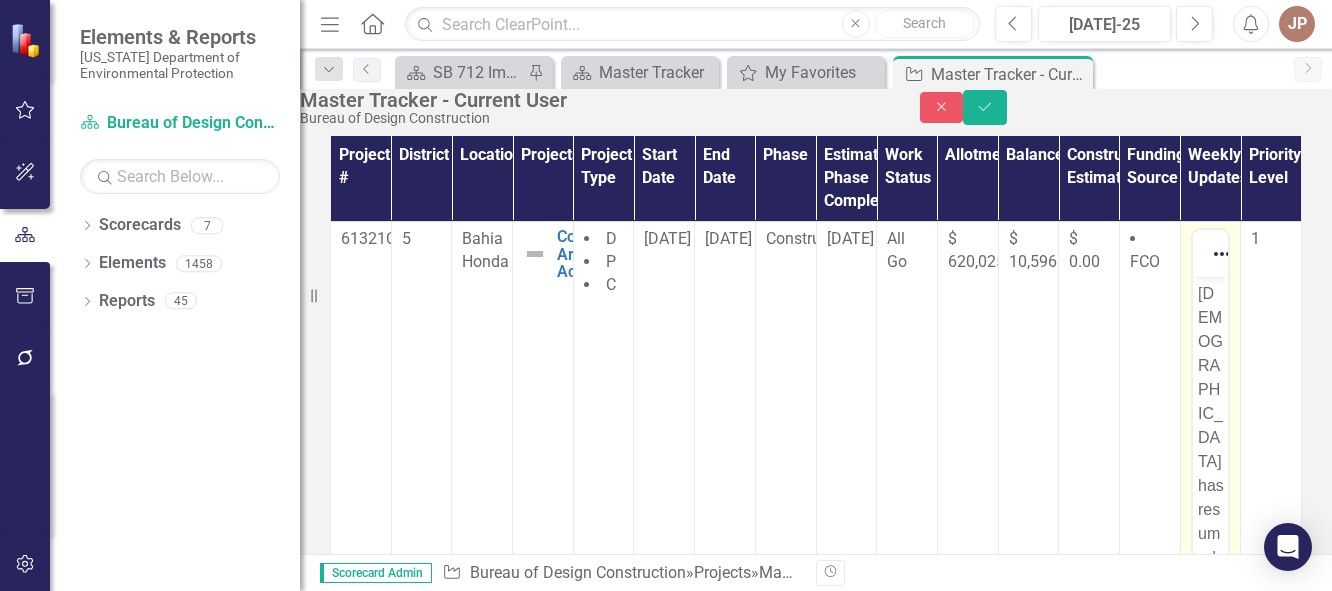 scroll, scrollTop: 0, scrollLeft: 0, axis: both 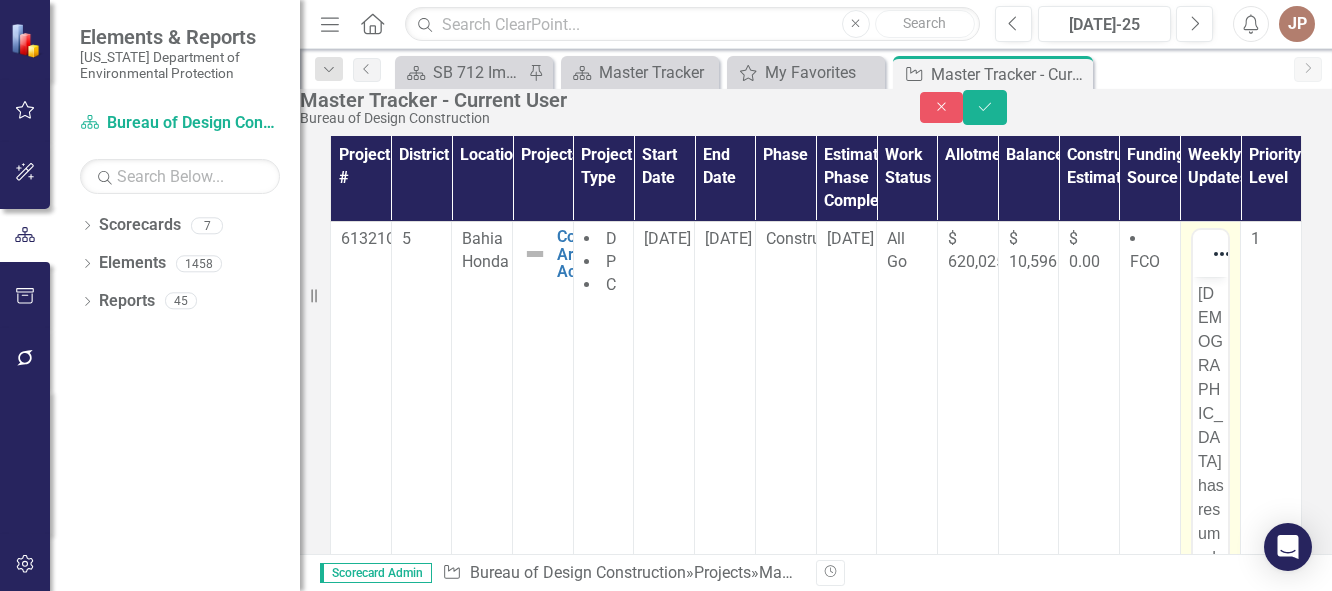 click on "[DEMOGRAPHIC_DATA] has resumed deck work. TA issued." at bounding box center (1210, 521) 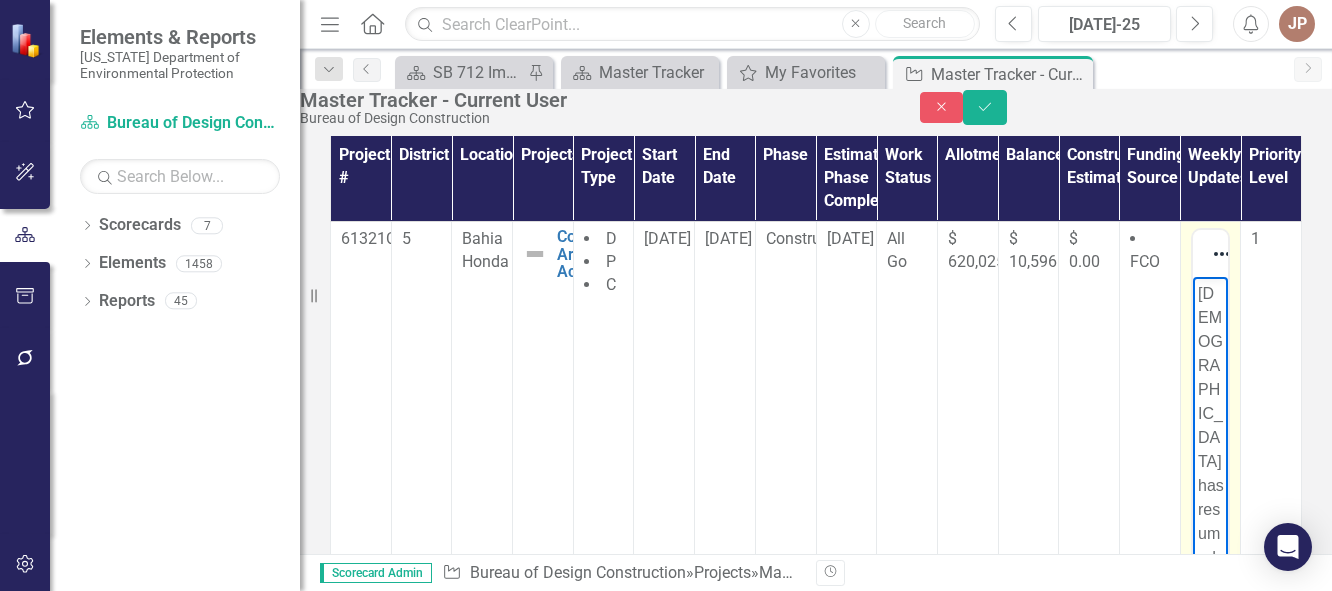 type 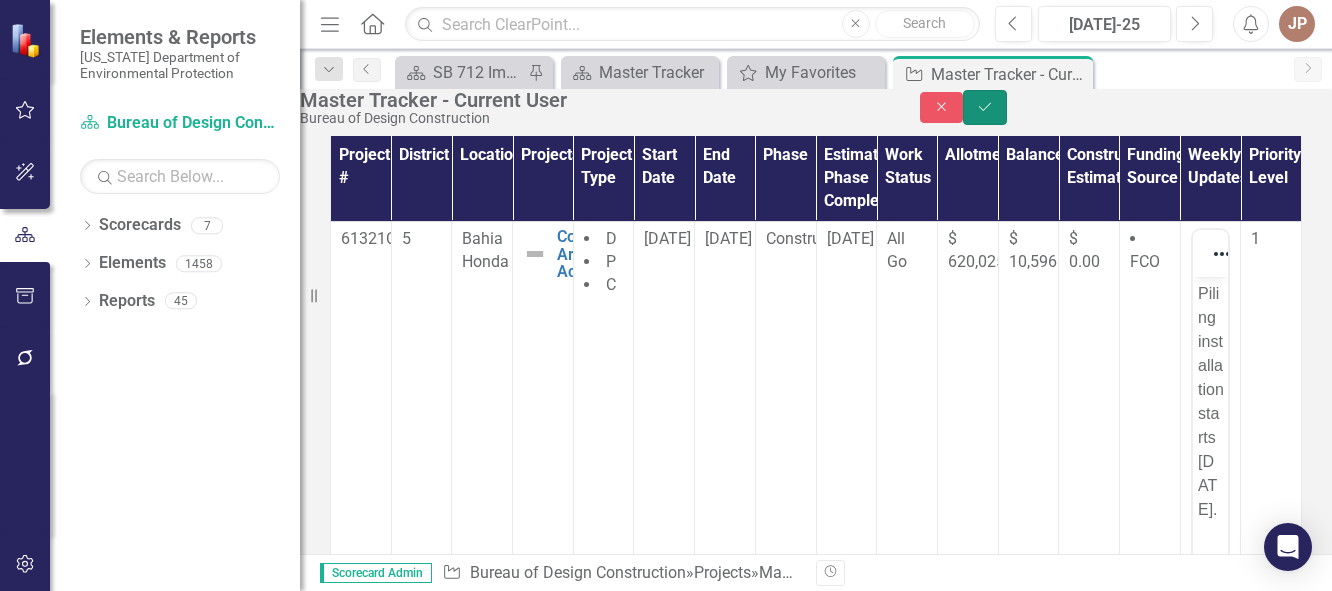 click on "Save" 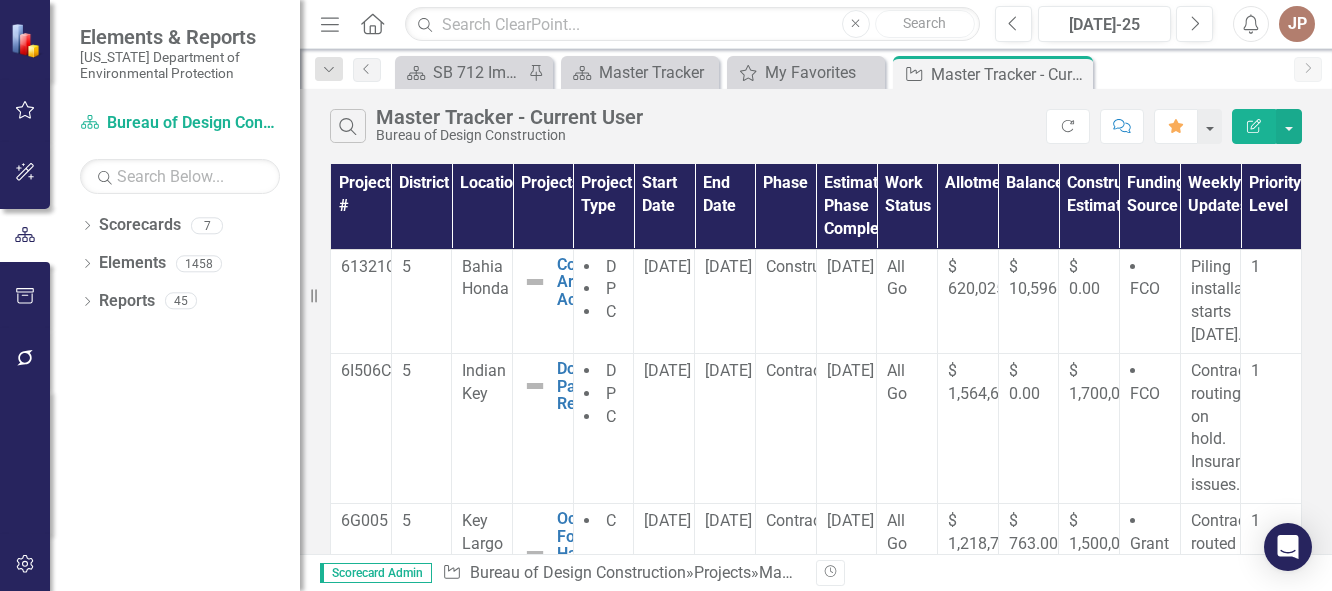 scroll, scrollTop: 0, scrollLeft: 0, axis: both 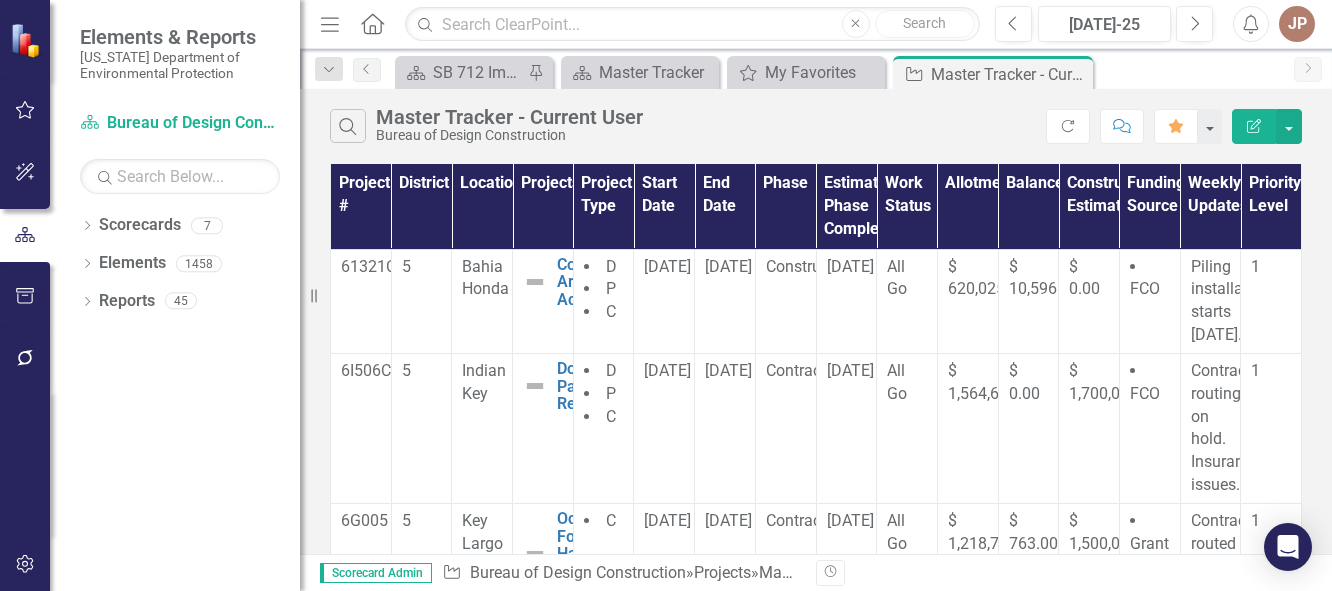 click on "Bids significantly over budget. [PERSON_NAME] looking into funding options." at bounding box center (1211, 717) 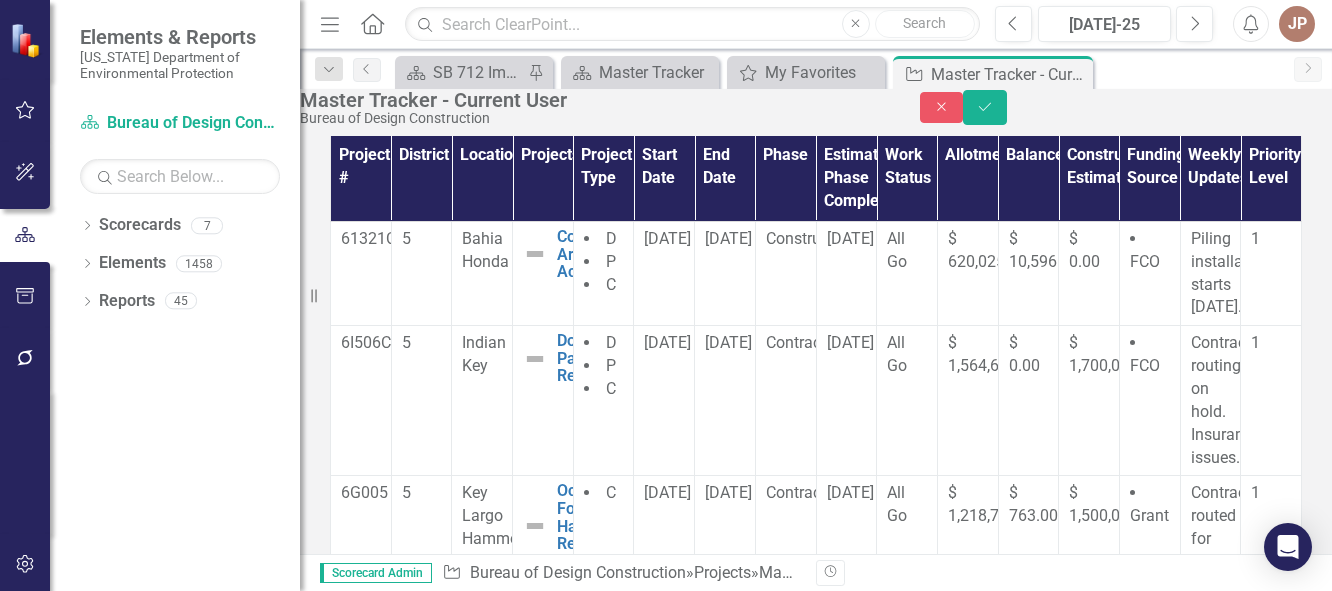 scroll, scrollTop: 0, scrollLeft: 0, axis: both 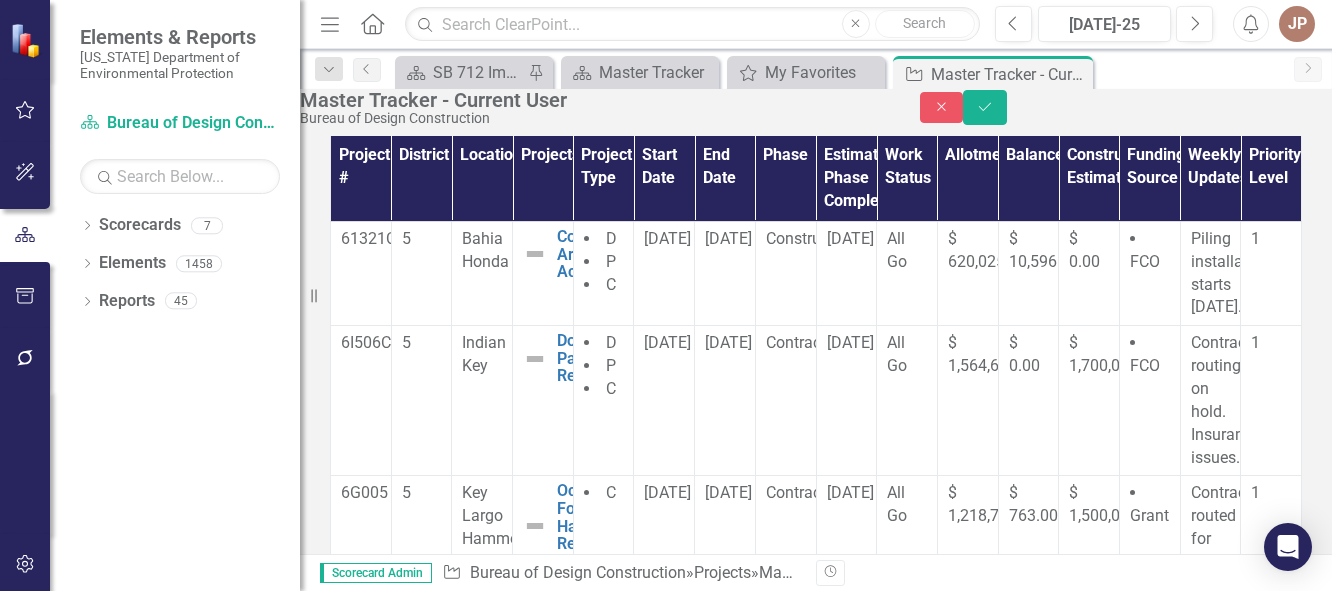 type 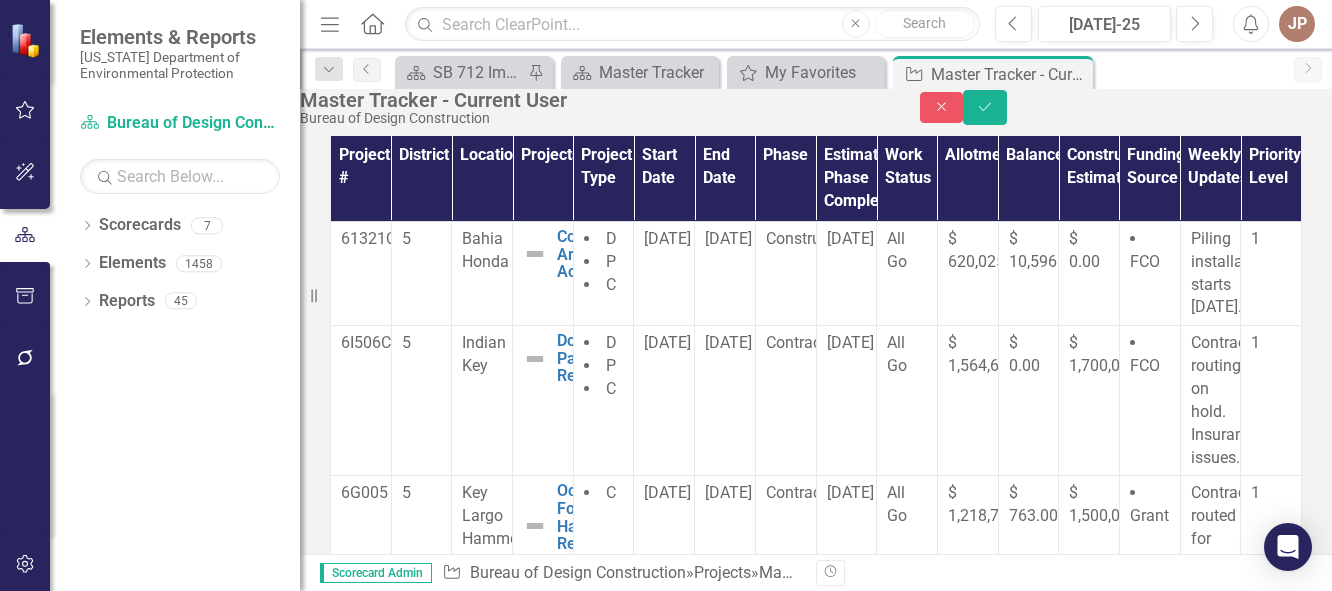 click on "Expand" 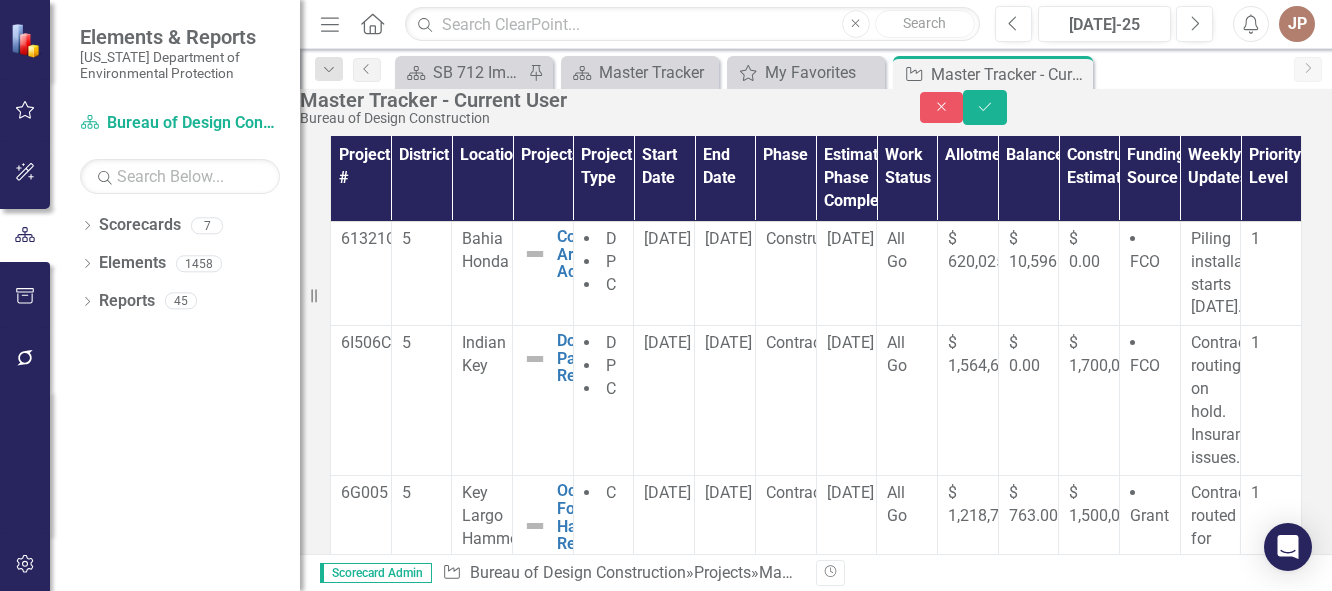 click on "[DATE]" at bounding box center (725, 832) 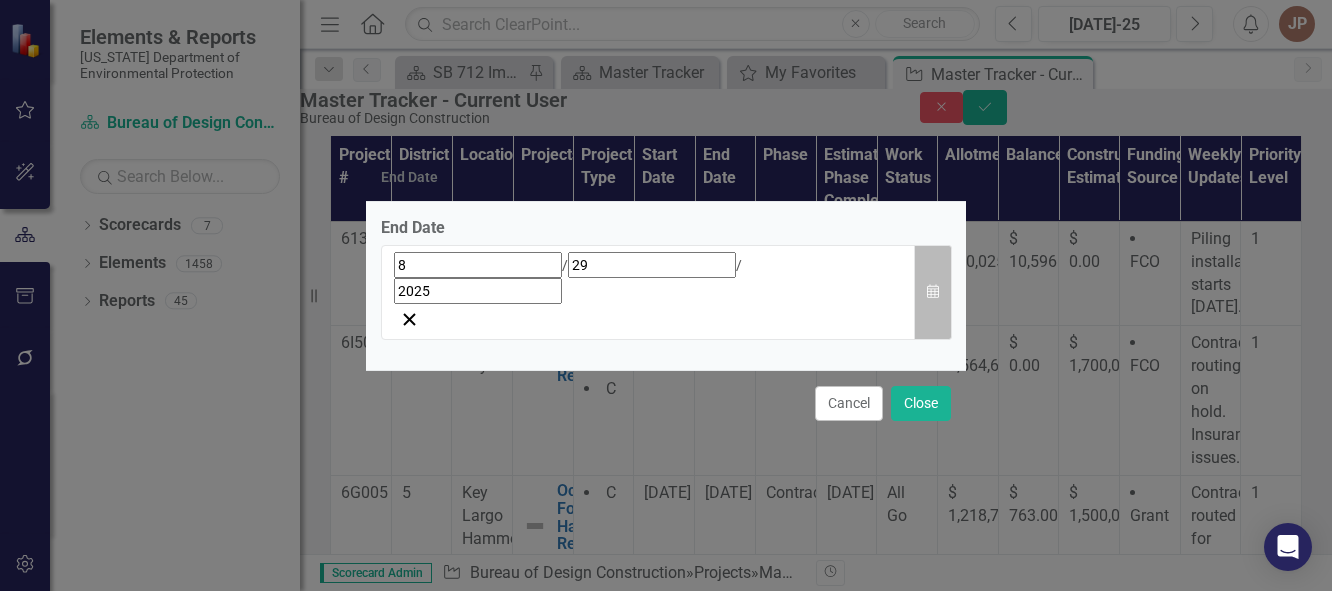 click on "Calendar" 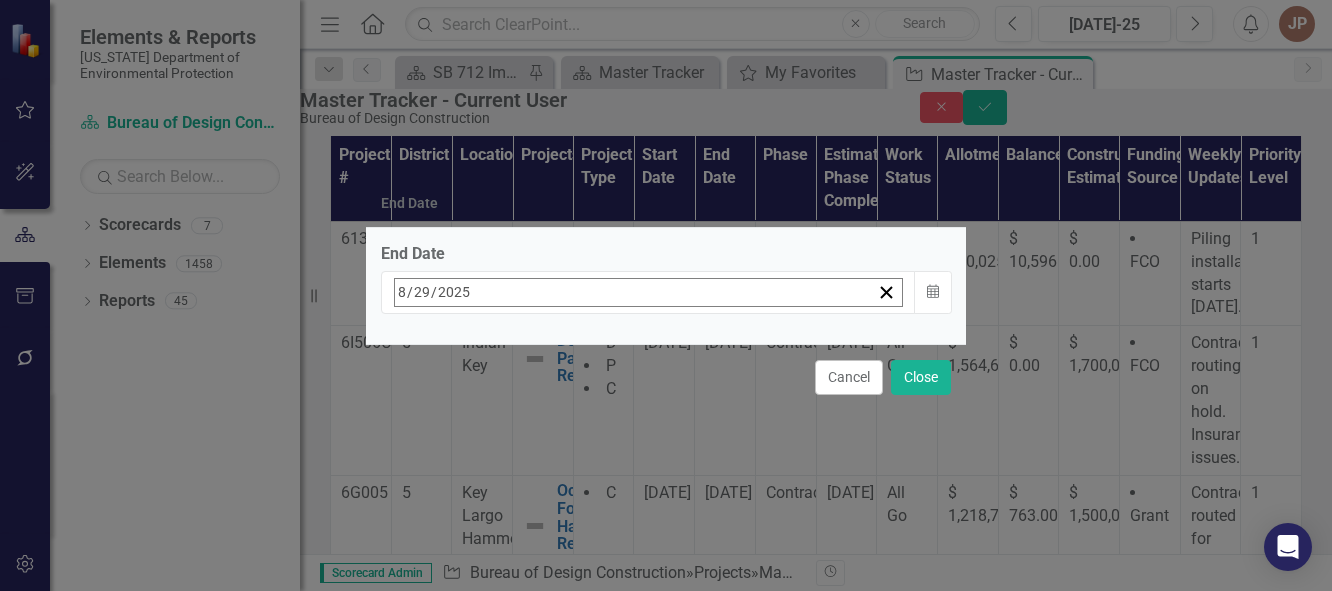 click on "›" at bounding box center [665, 336] 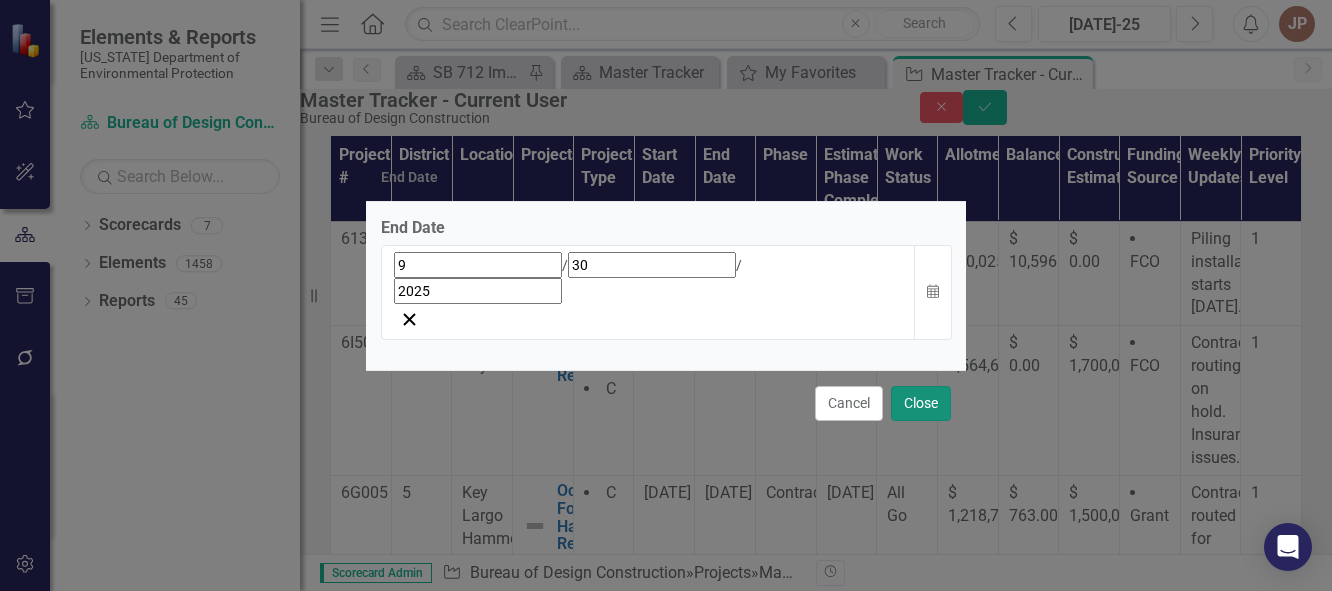 click on "Close" at bounding box center (921, 403) 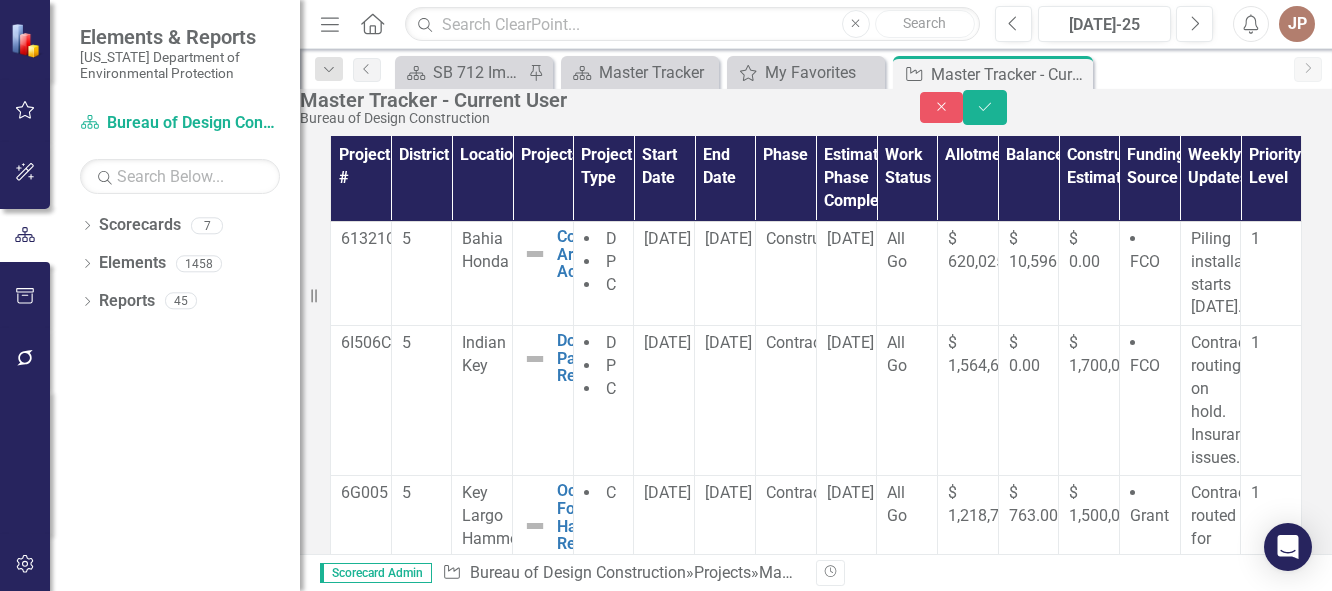 click on "[DATE]" at bounding box center (846, 832) 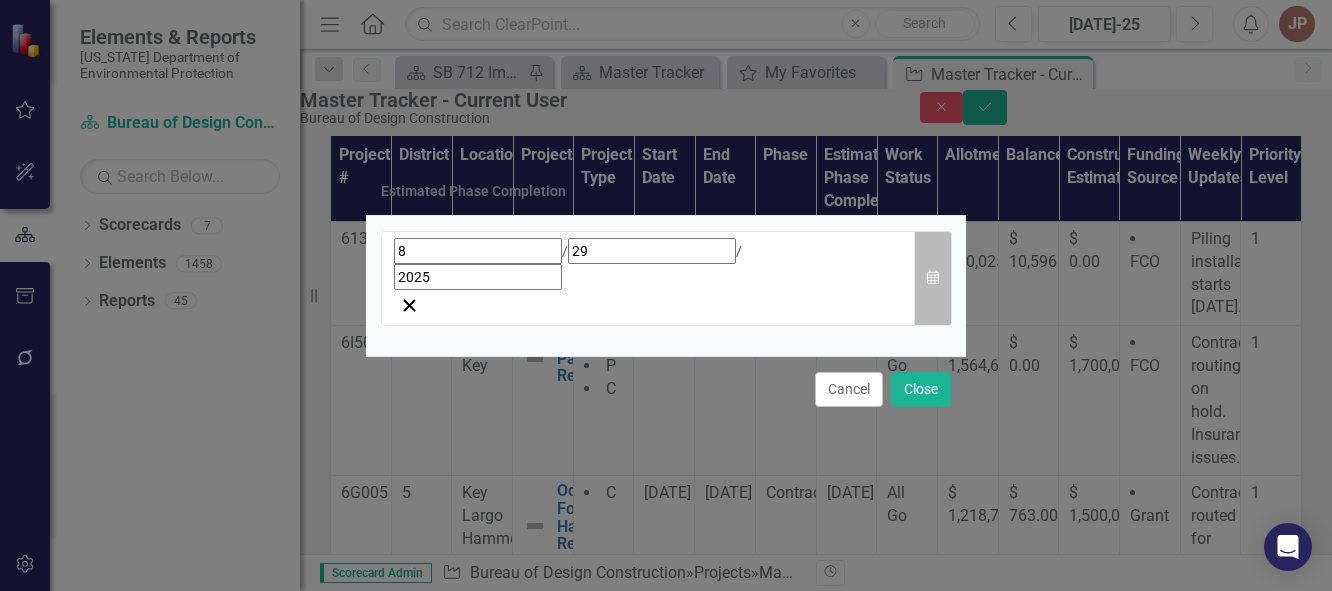 click 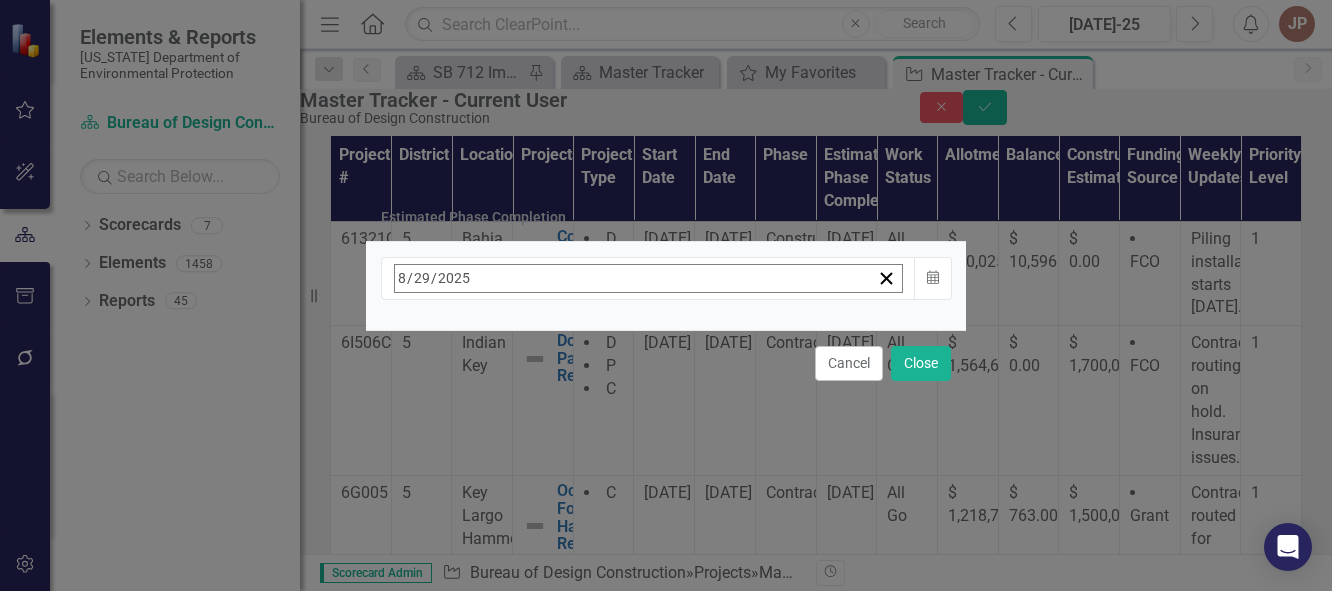click on "›" at bounding box center [665, 322] 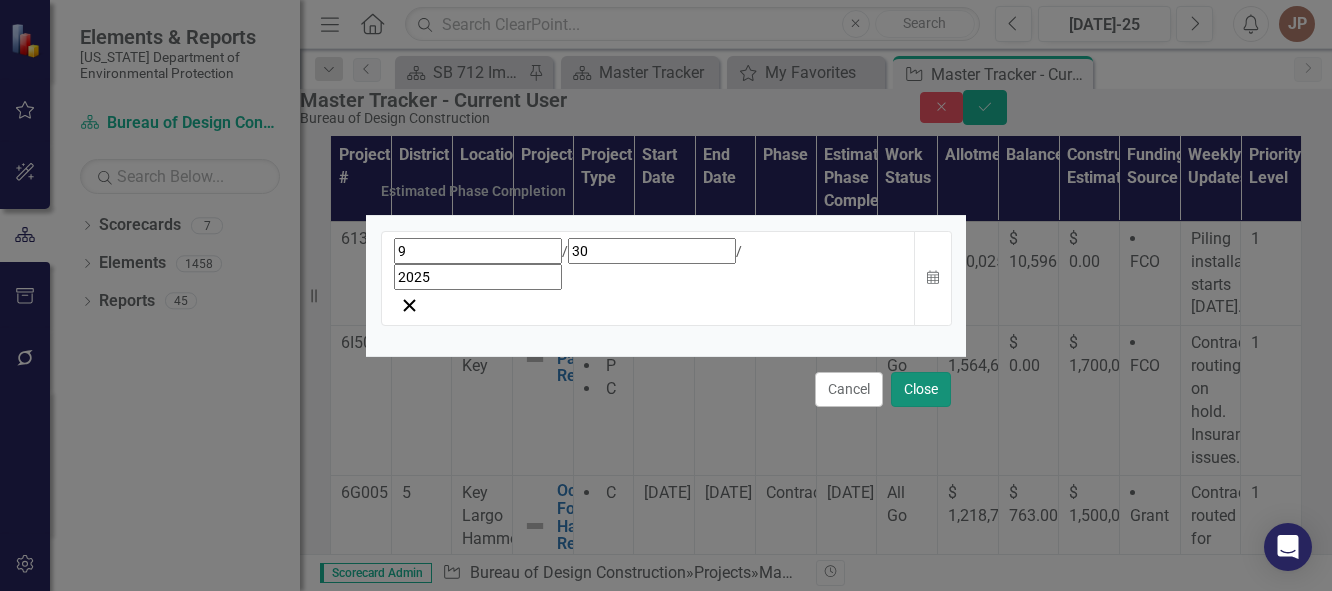 click on "Close" at bounding box center (921, 389) 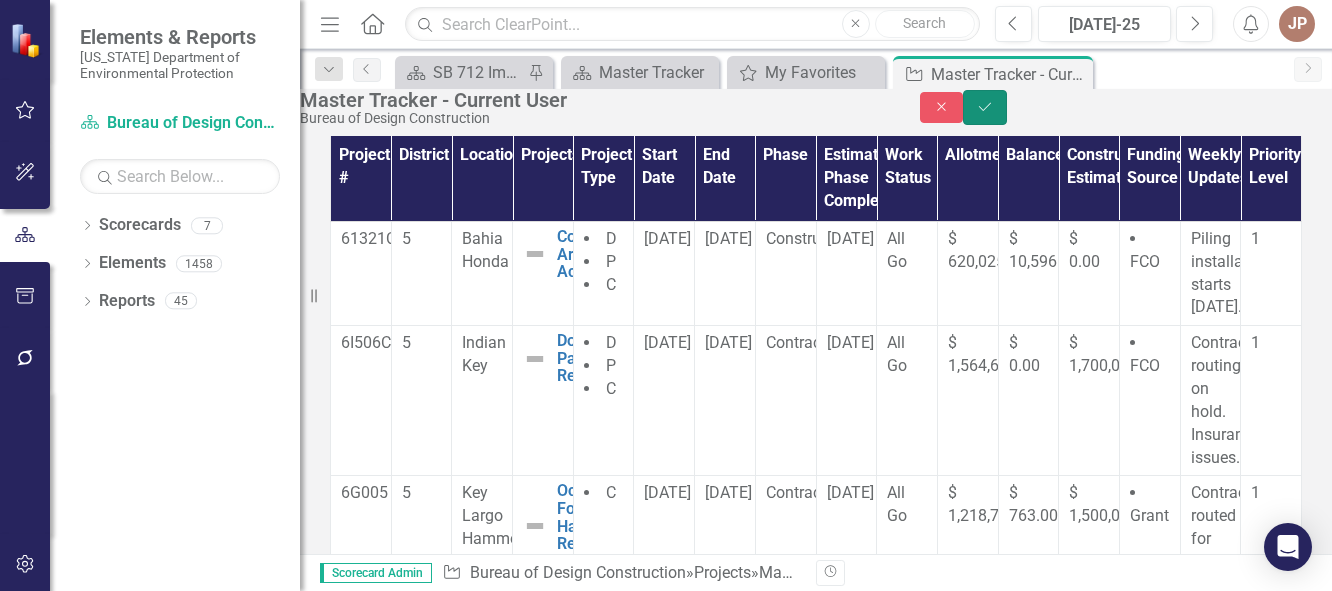 click on "Save" 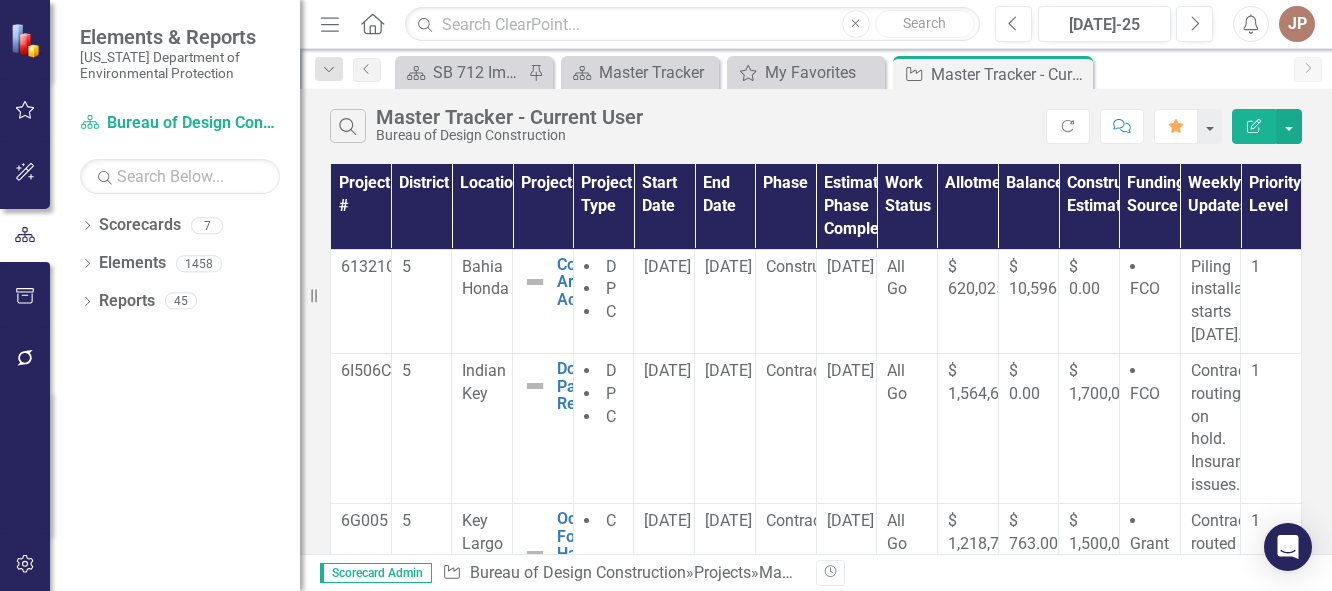 scroll, scrollTop: 290, scrollLeft: 0, axis: vertical 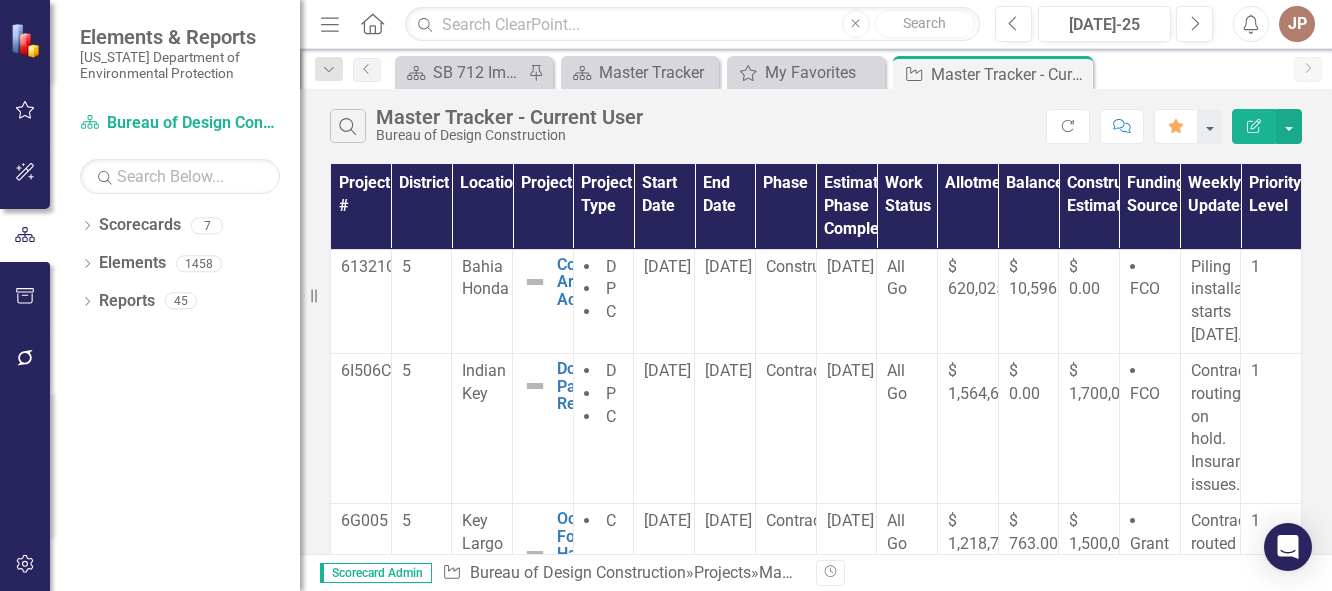 click at bounding box center [786, 731] 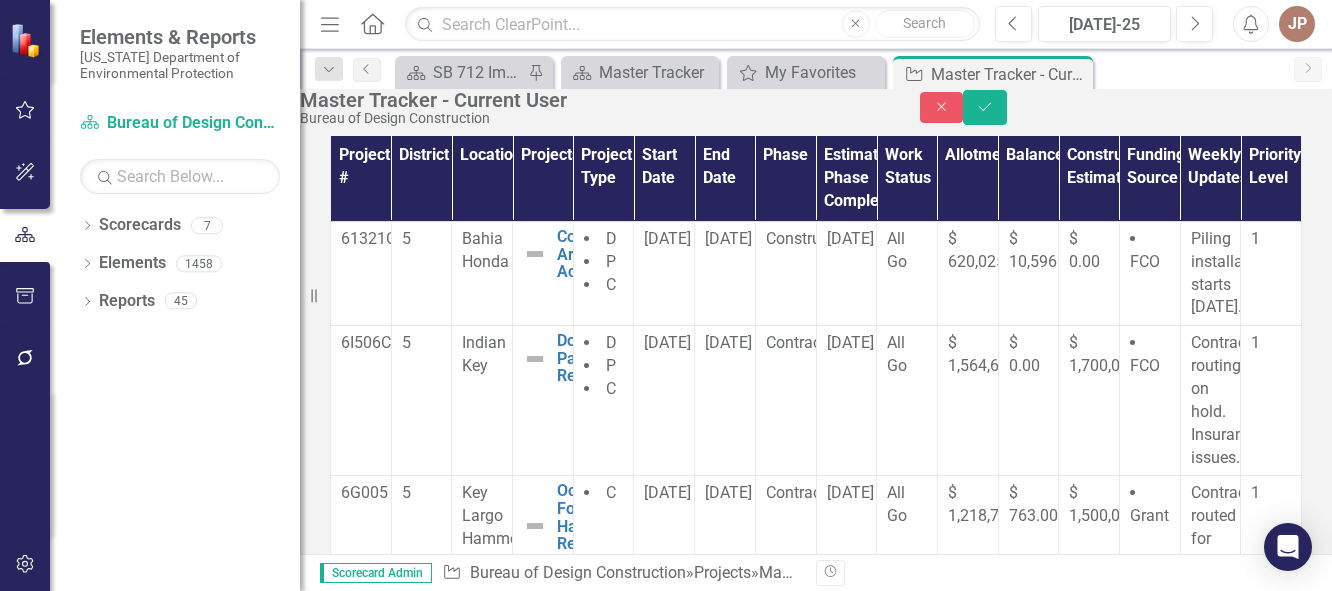 click 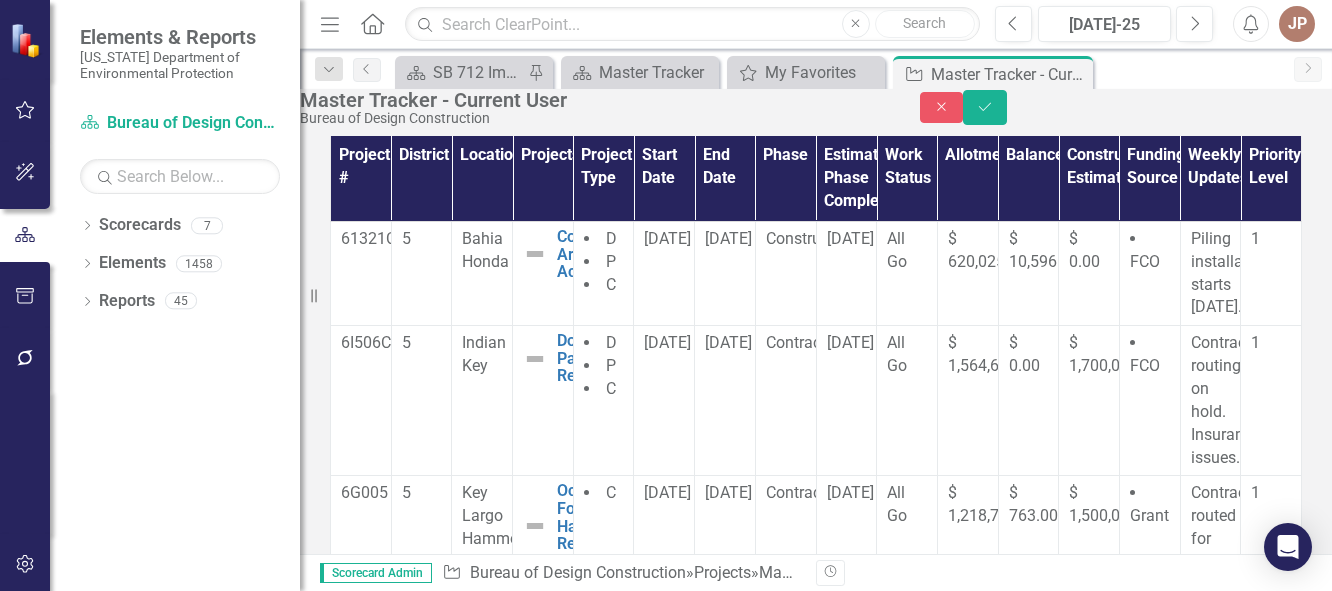 click on "Design Development" at bounding box center [666, 671] 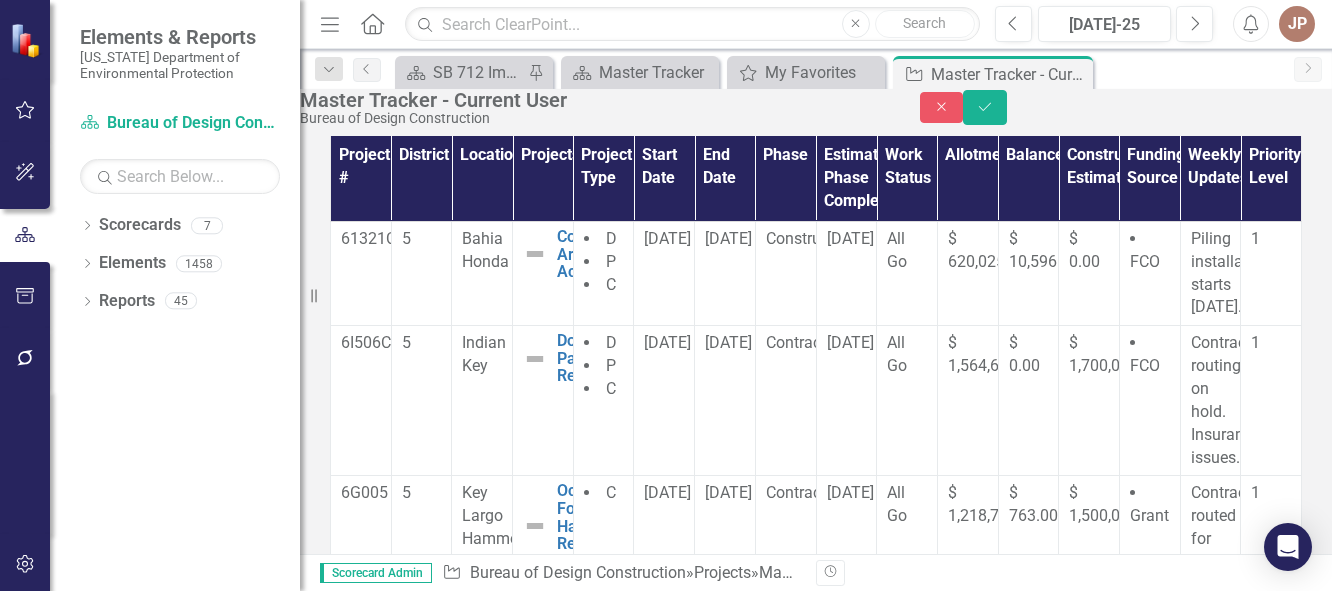 click on "[DATE]" at bounding box center [725, 817] 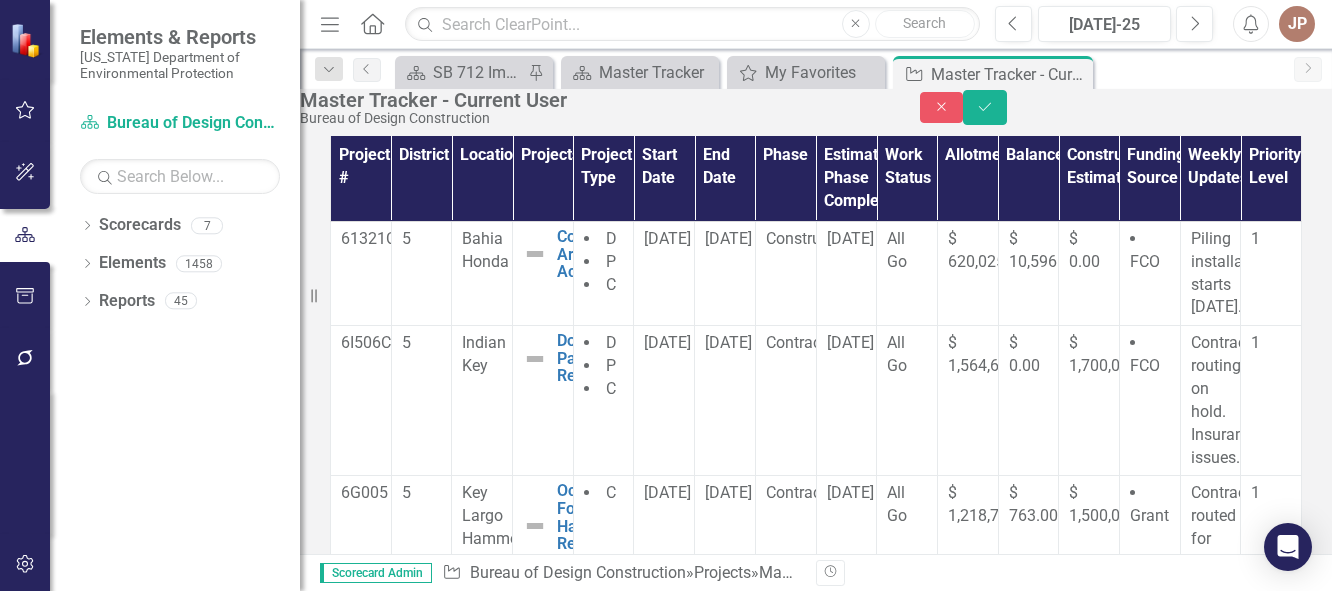 click on "[DATE]" at bounding box center (725, 817) 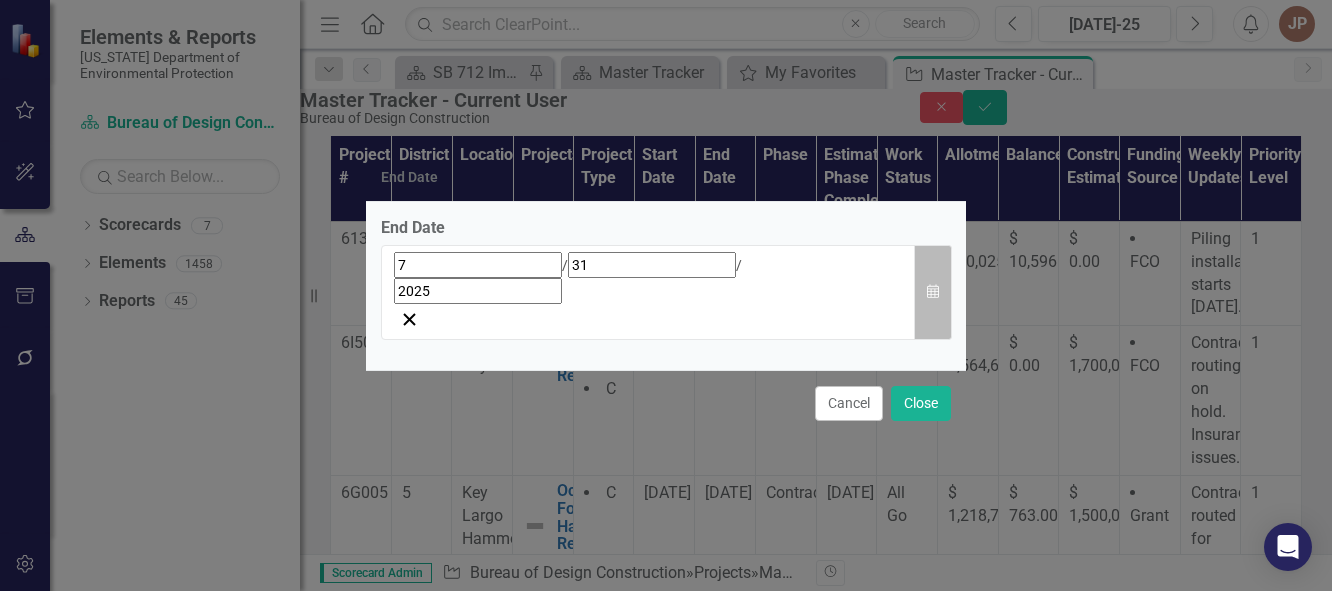 click on "Calendar" 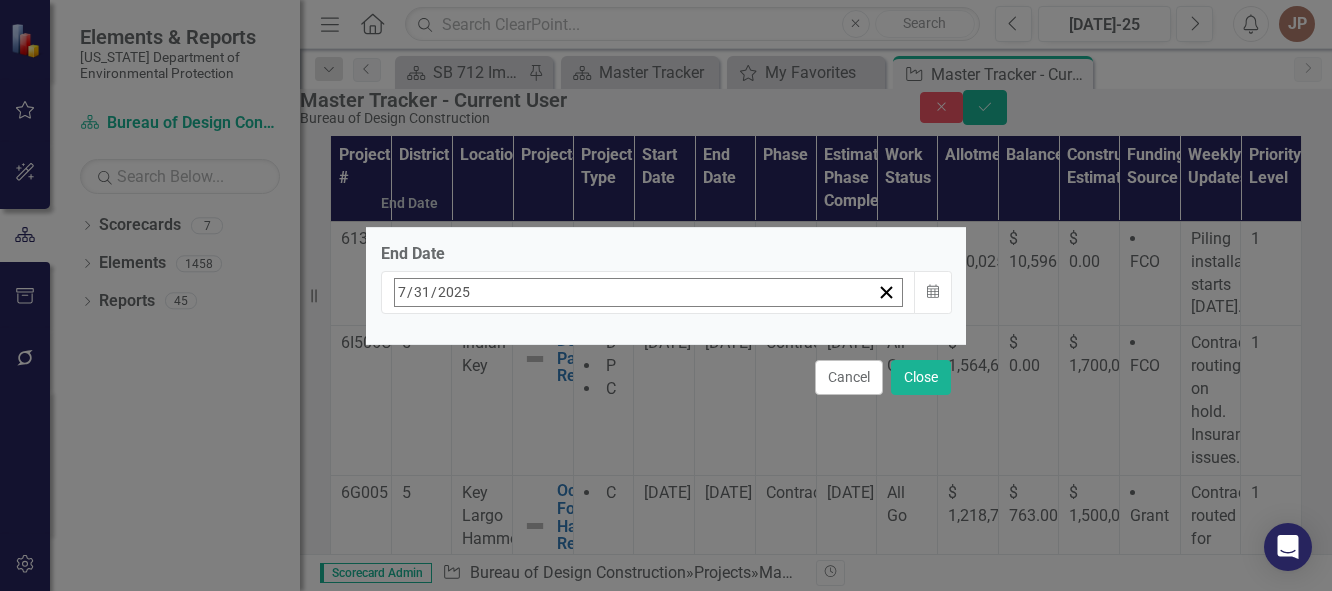 click on "›" at bounding box center [665, 336] 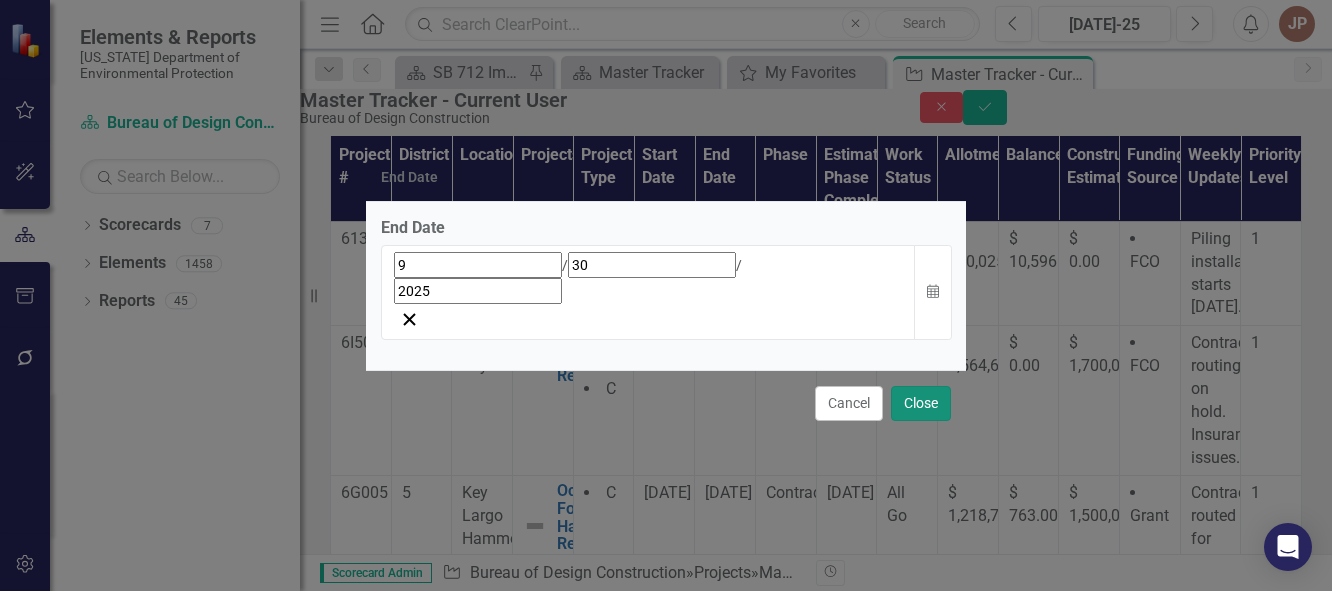 click on "Close" at bounding box center [921, 403] 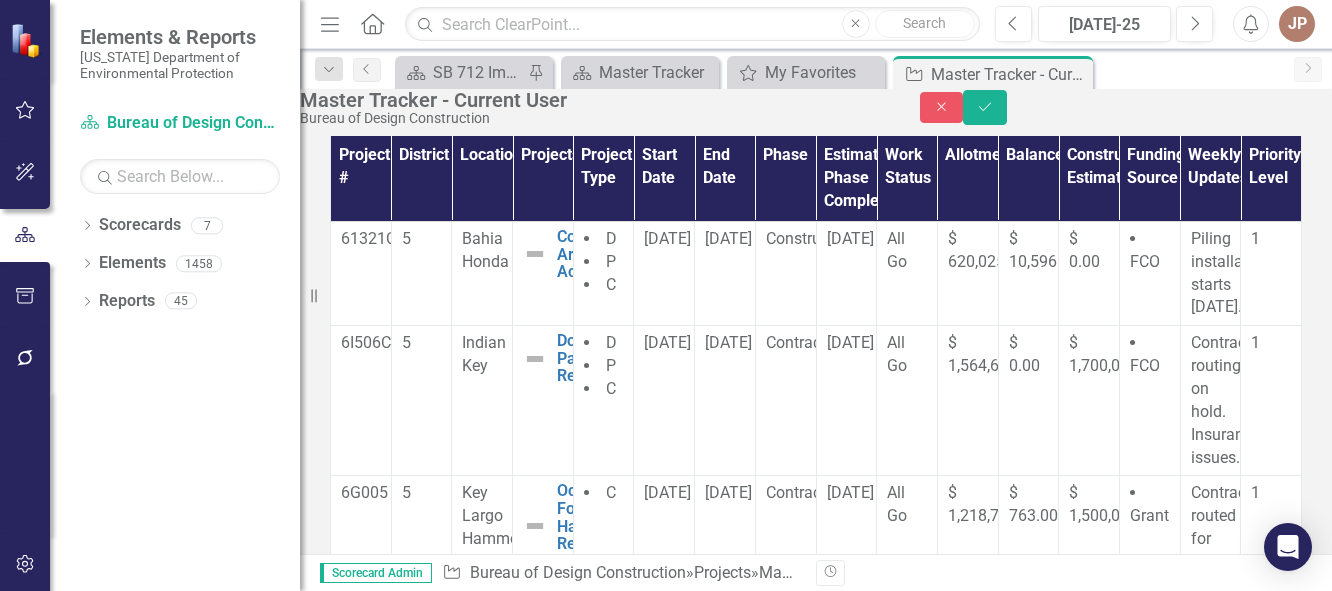 click on "[DATE]" at bounding box center (846, 817) 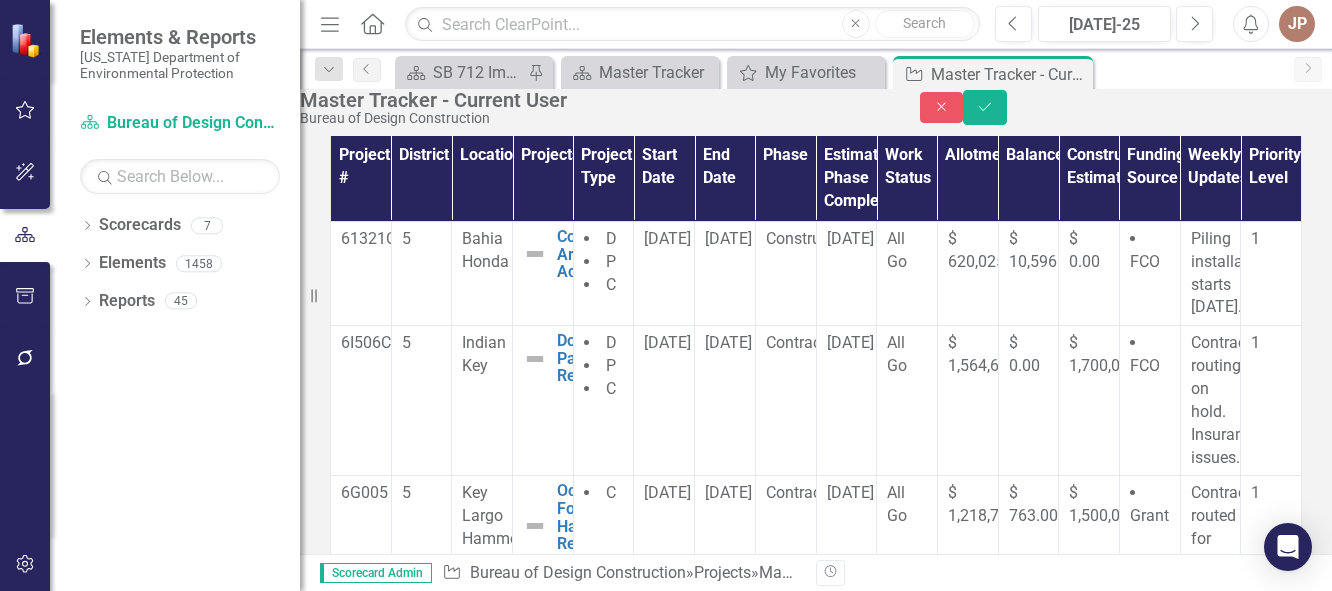 click on "[DATE]" at bounding box center (846, 817) 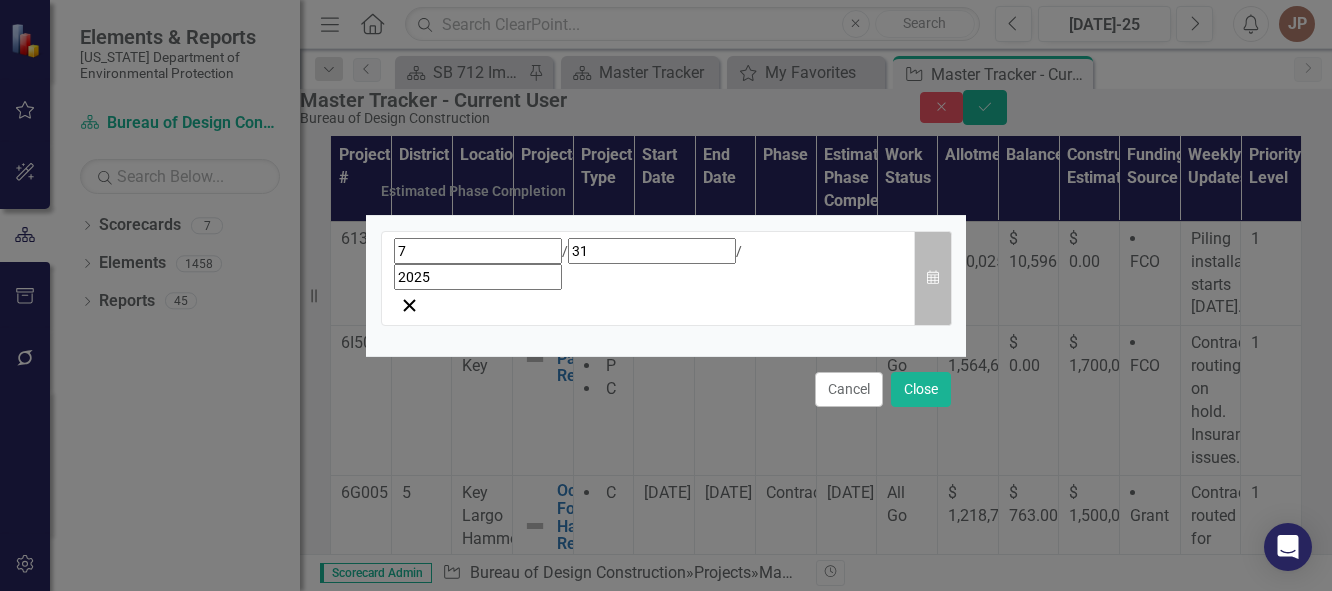 click on "Calendar" 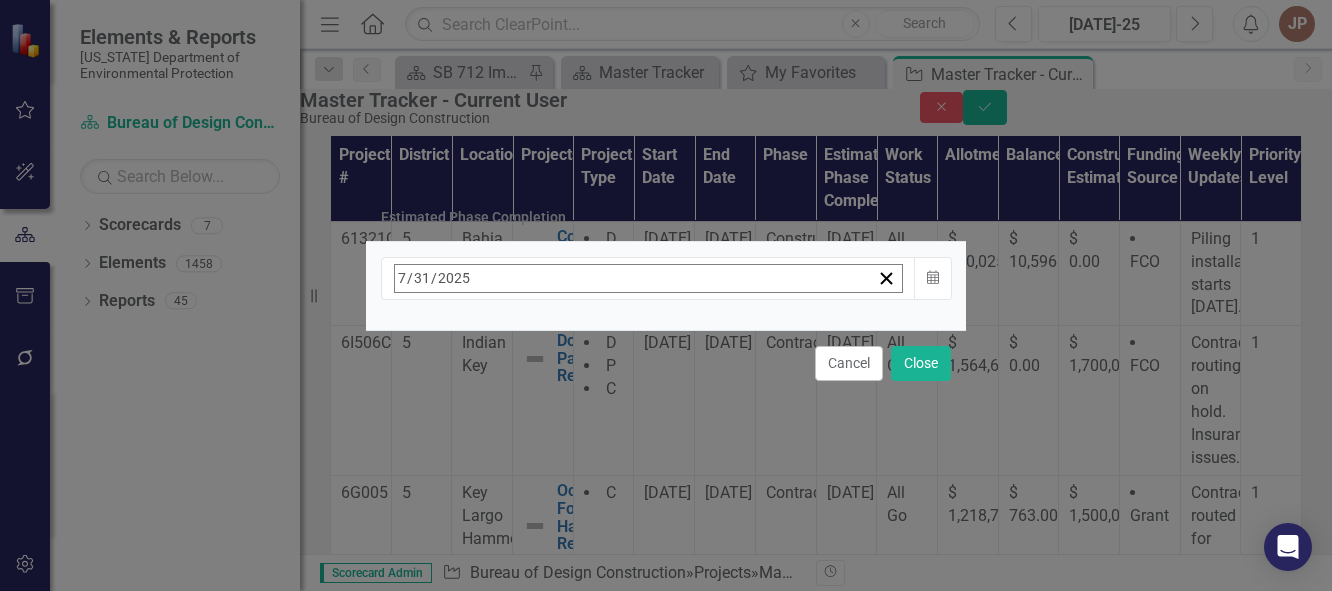 click on "›" at bounding box center [665, 322] 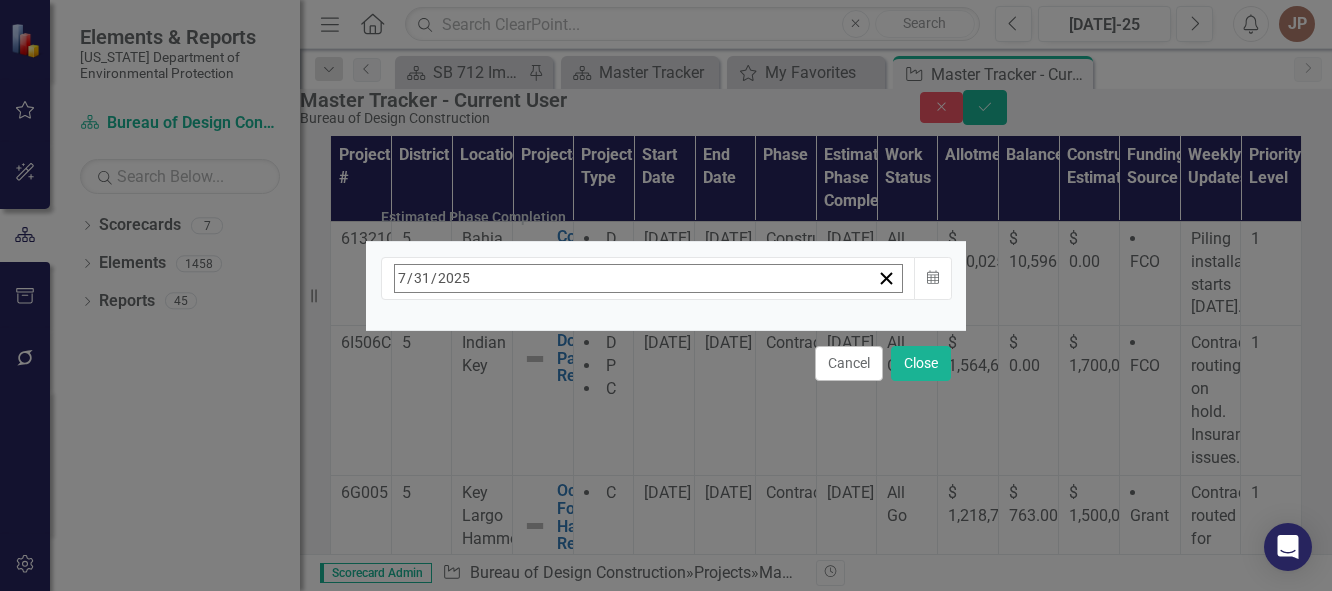 click on "30" at bounding box center (507, 546) 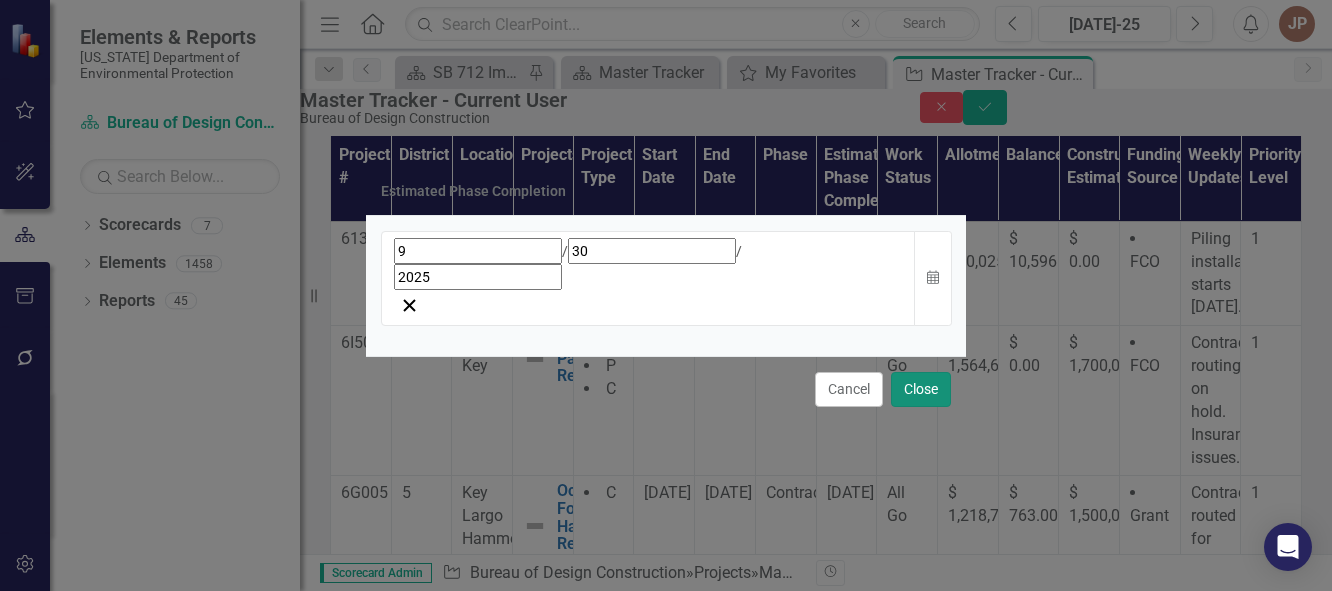 click on "Close" at bounding box center [921, 389] 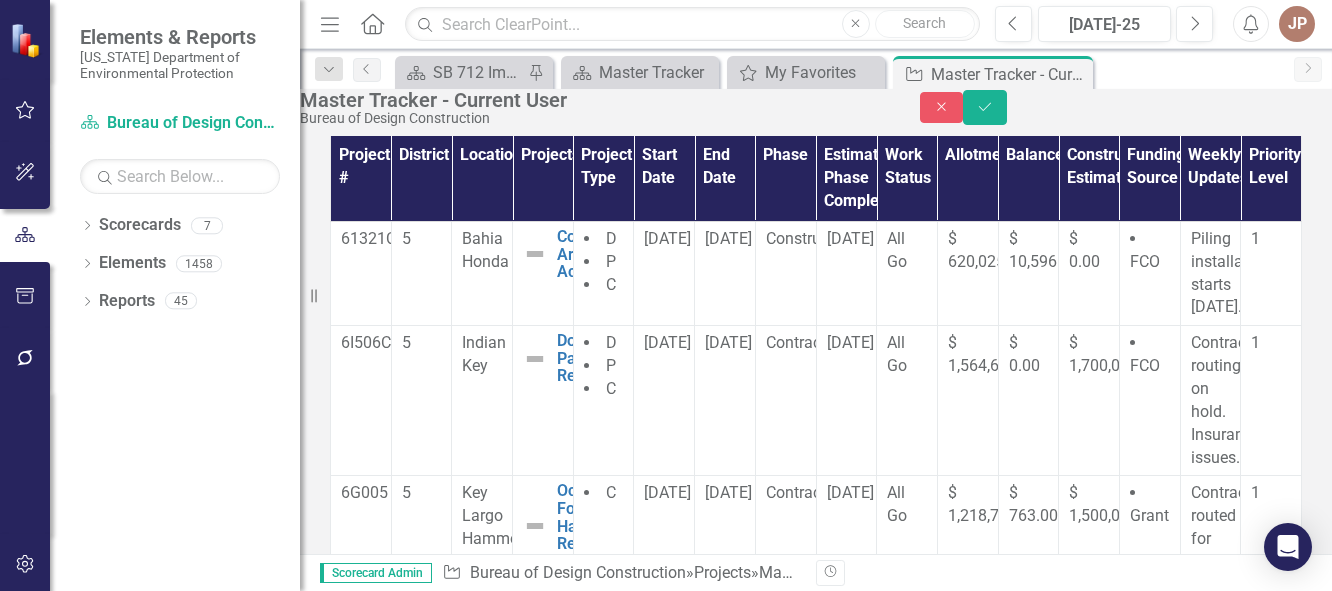 click on "All Go" at bounding box center [907, 817] 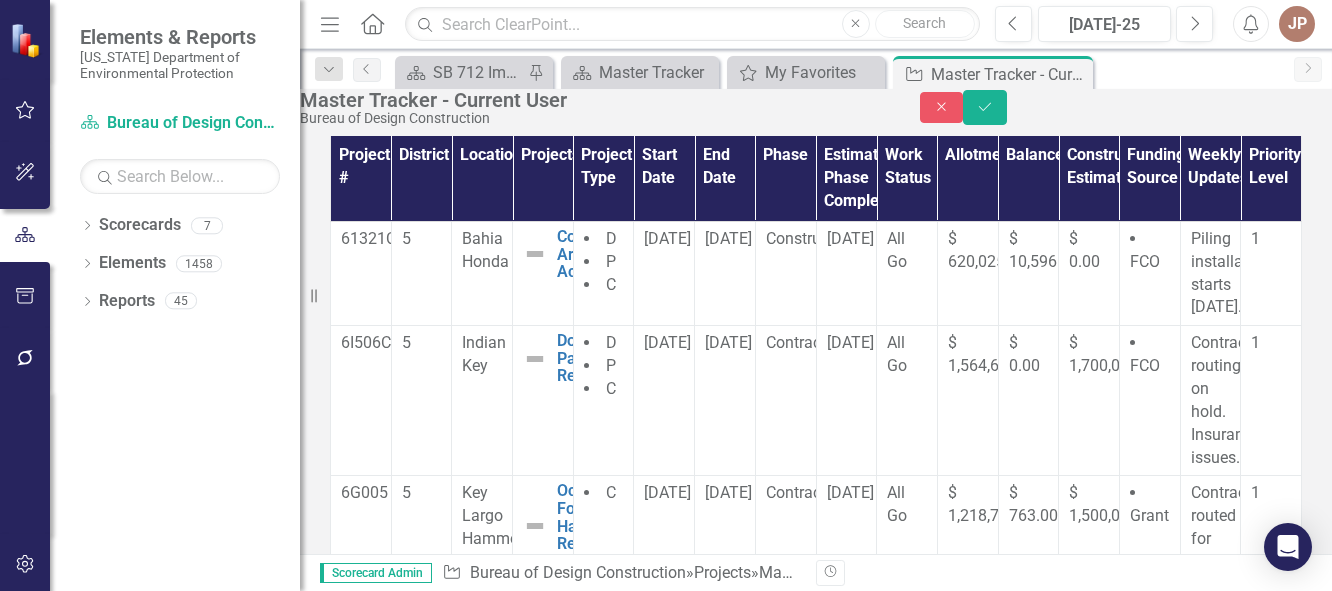 click on "All Go" at bounding box center (907, 817) 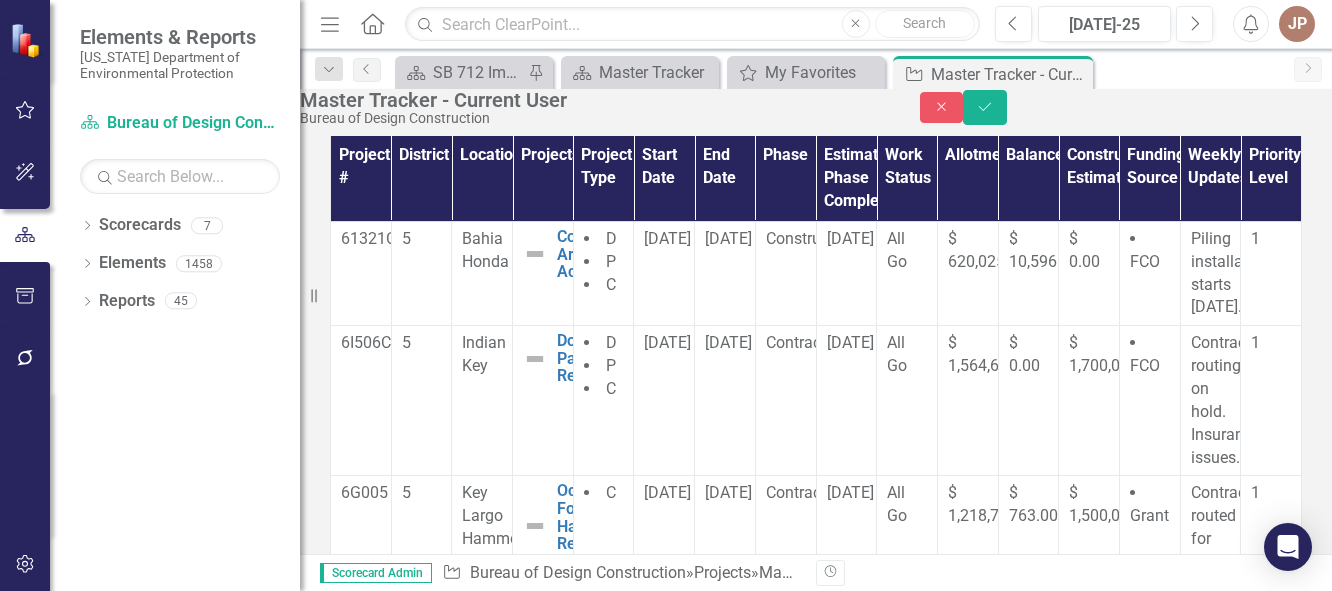 click on "Expand" 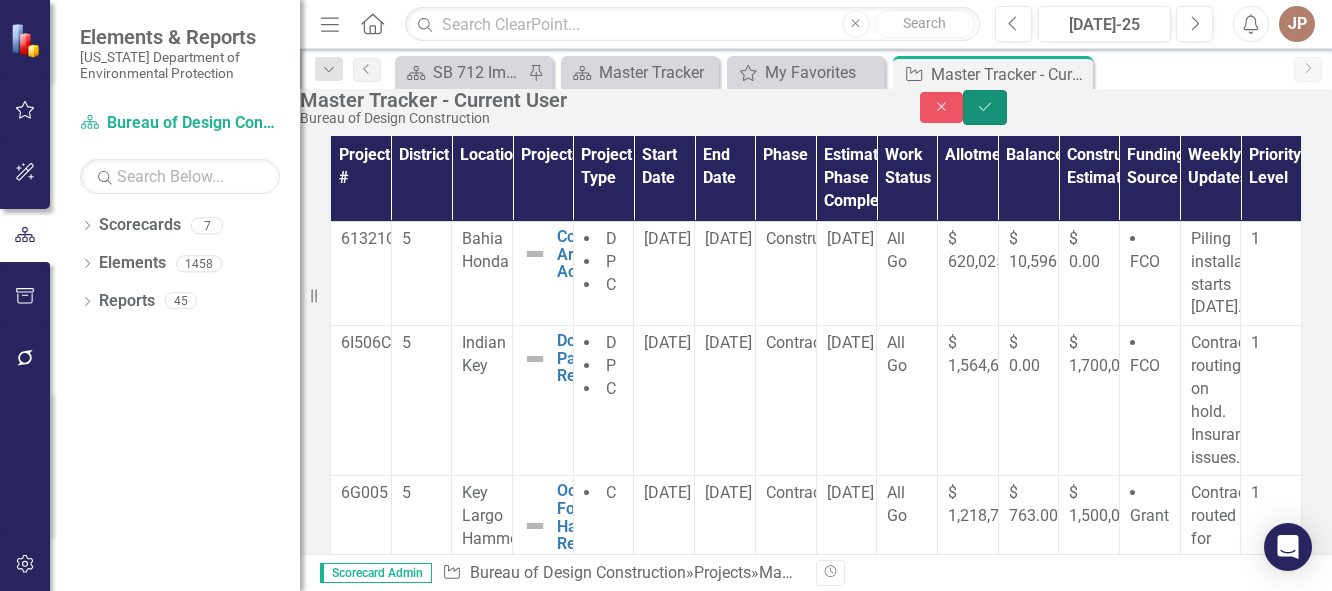 click on "Save" 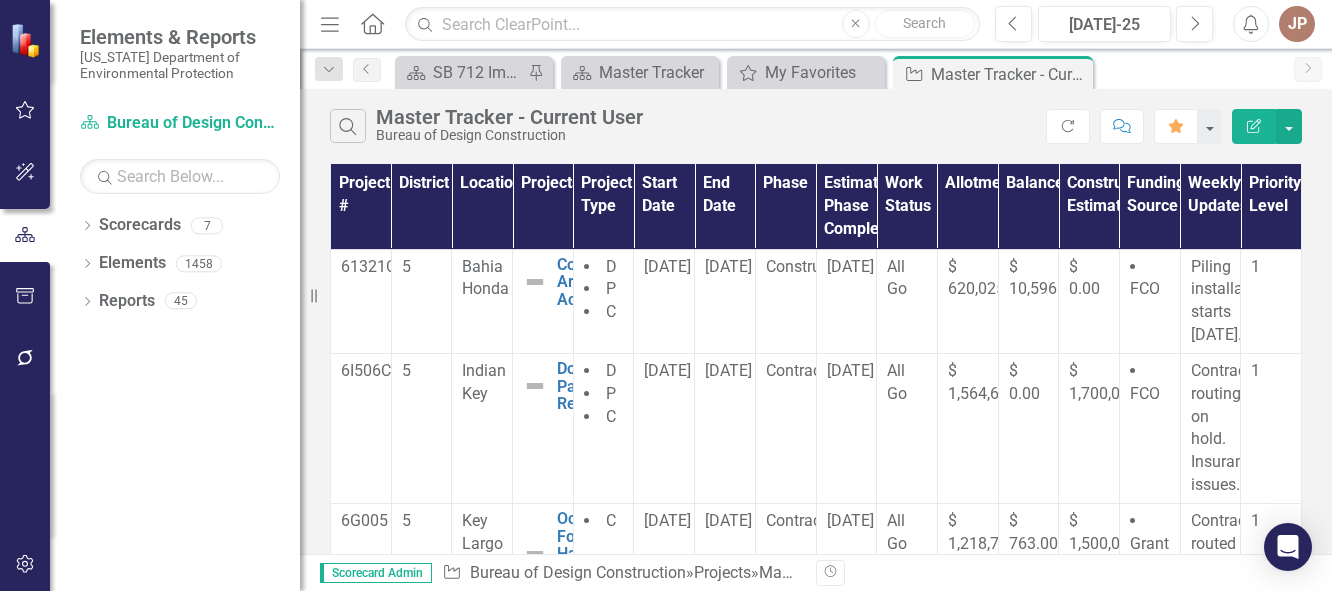 scroll, scrollTop: 545, scrollLeft: 0, axis: vertical 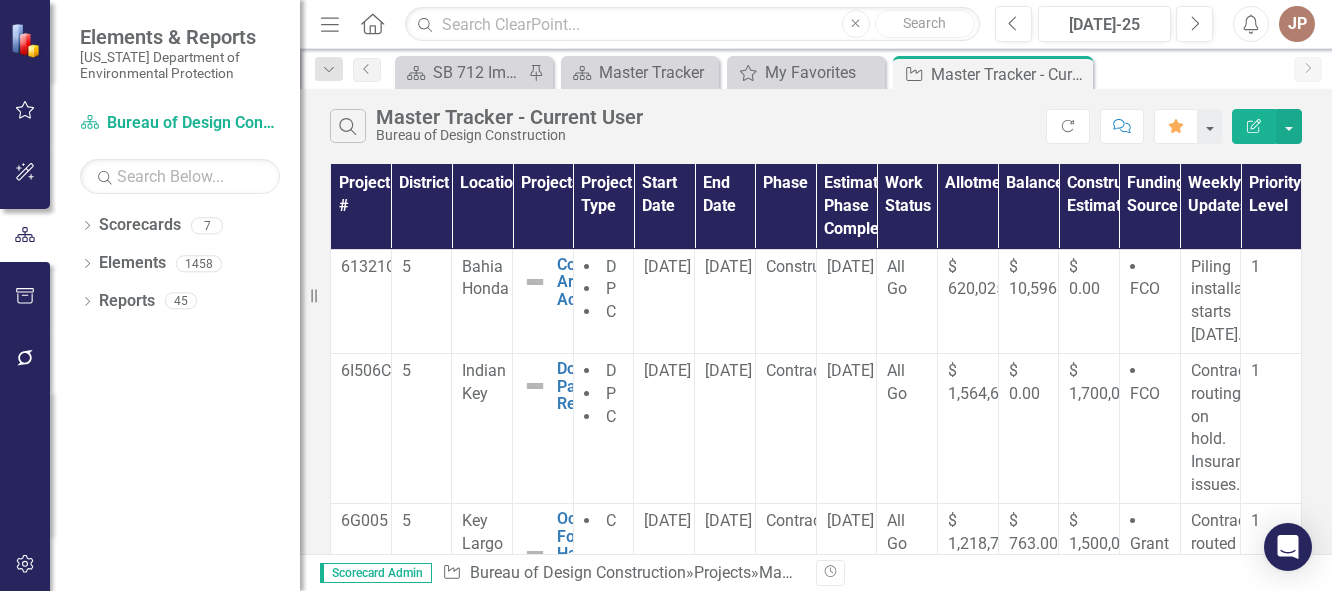 click on "All Go" at bounding box center (907, 1075) 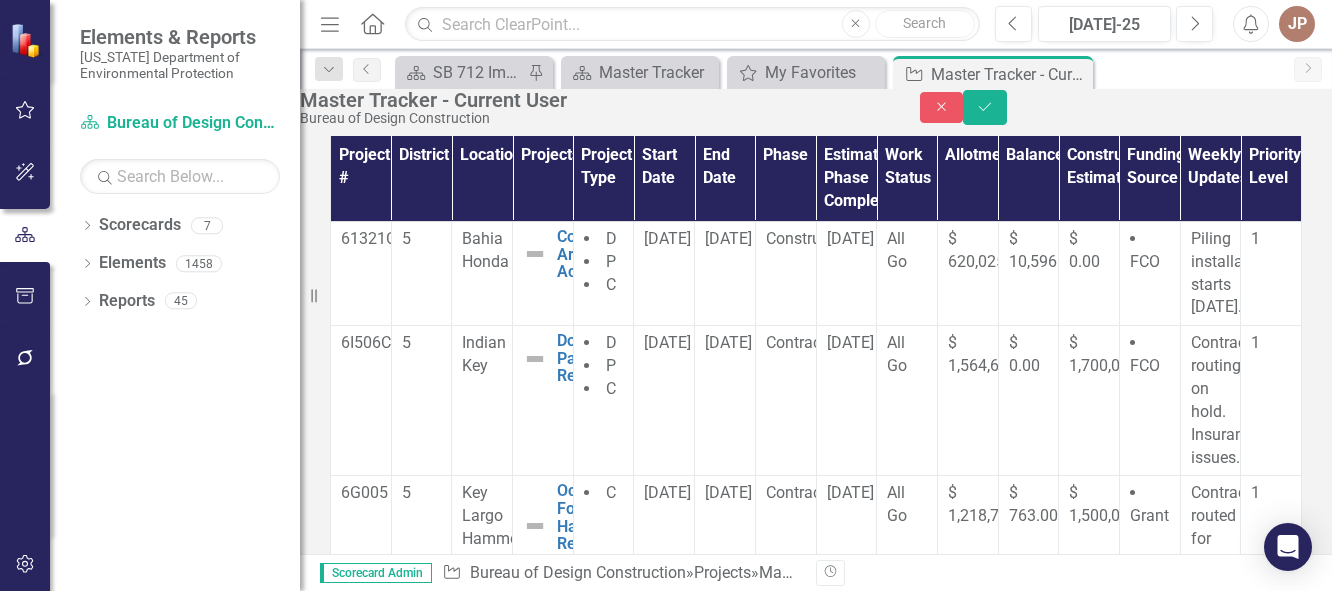 click 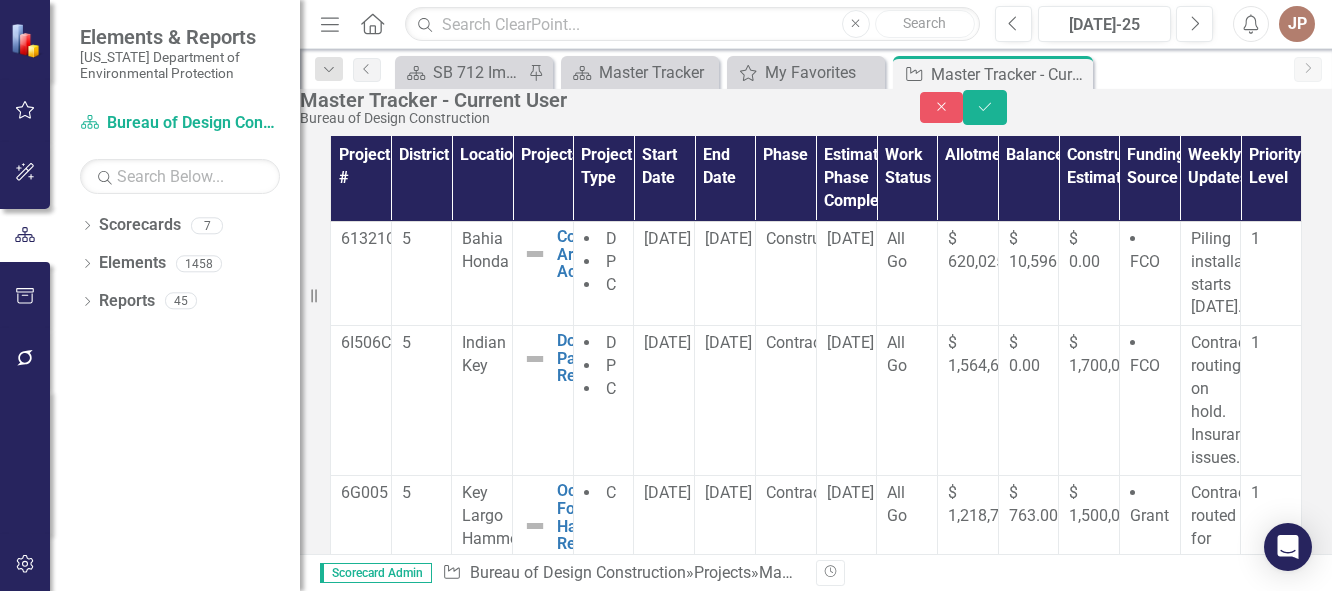 click on "[DATE]" at bounding box center (725, 1047) 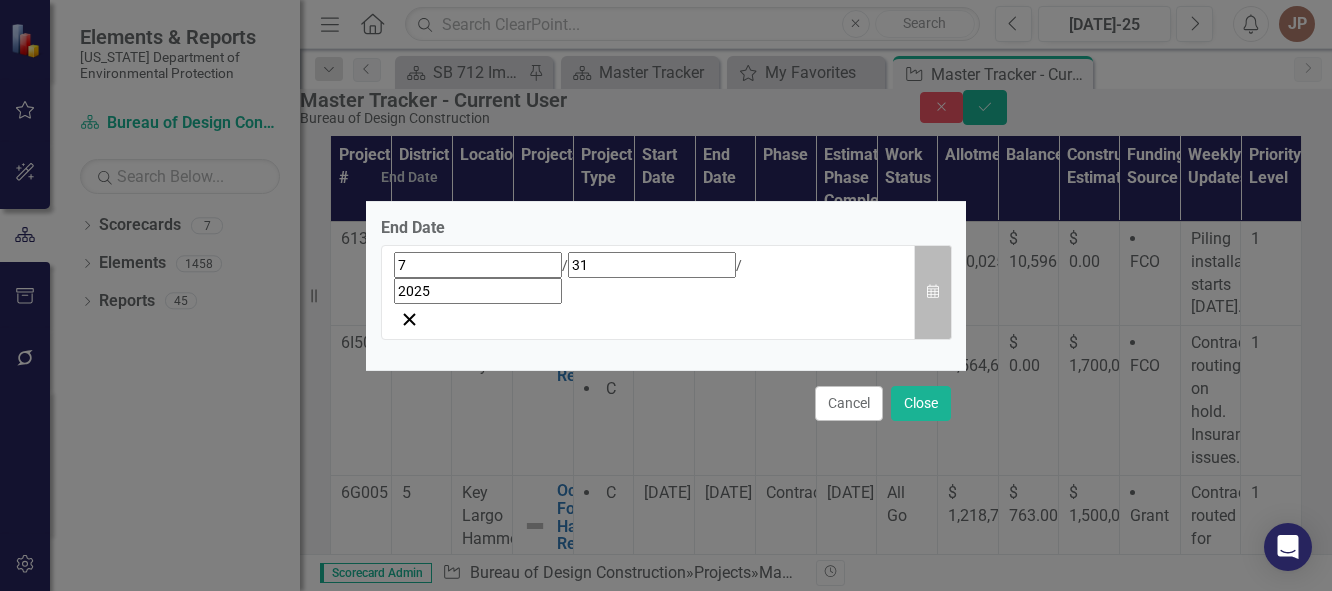 click on "Calendar" 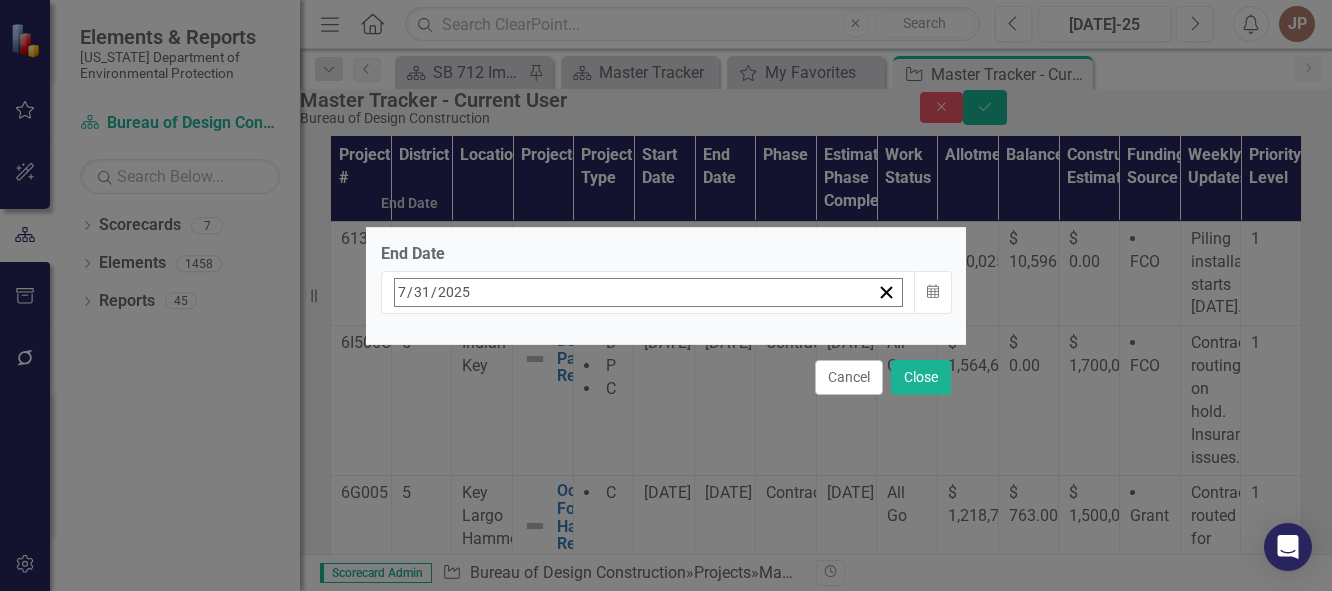 click on "›" at bounding box center (665, 336) 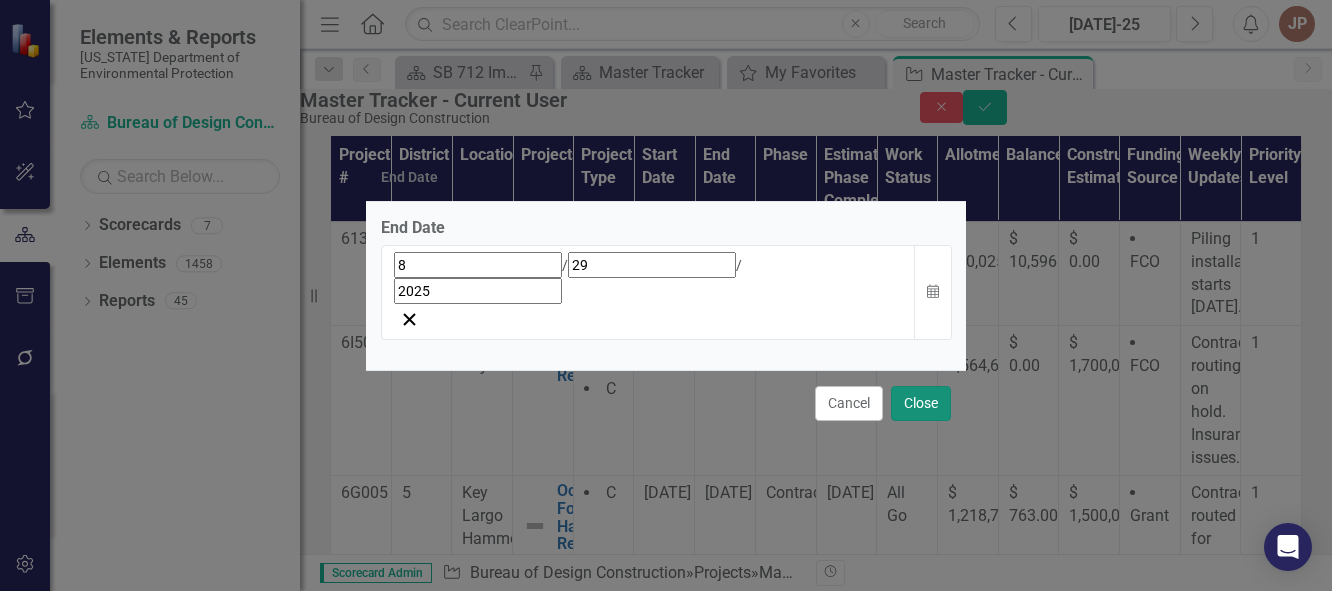 click on "Close" at bounding box center [921, 403] 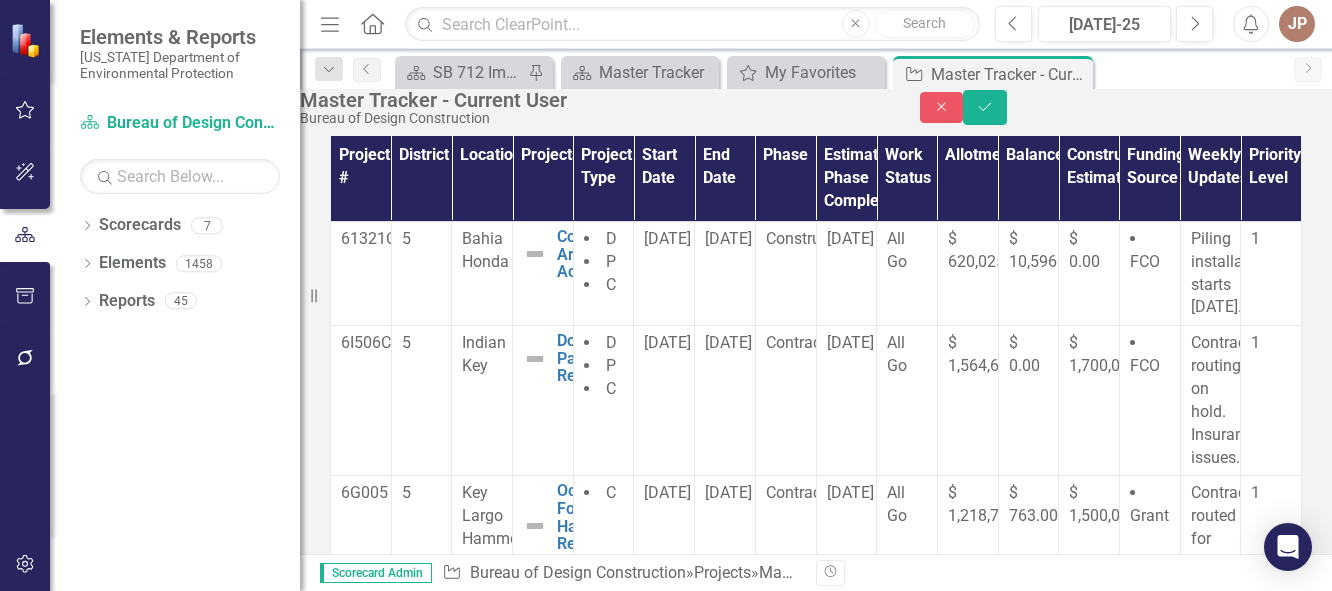 click on "[DATE]" at bounding box center [846, 1047] 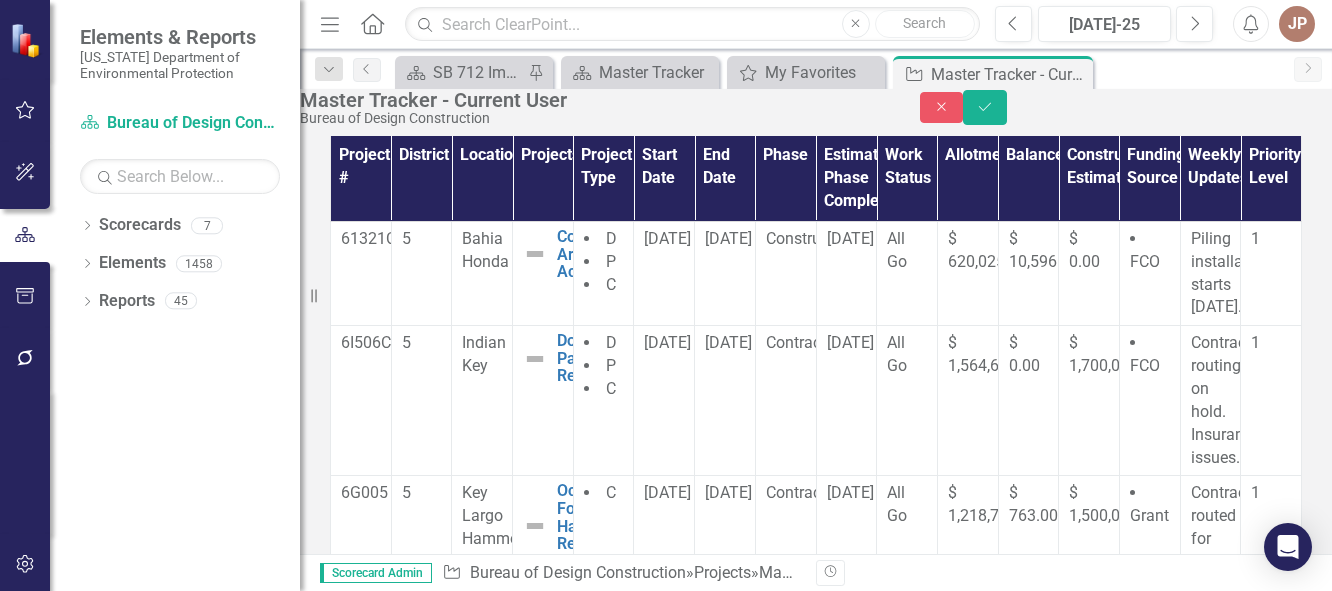 click on "[DATE]" at bounding box center [846, 1047] 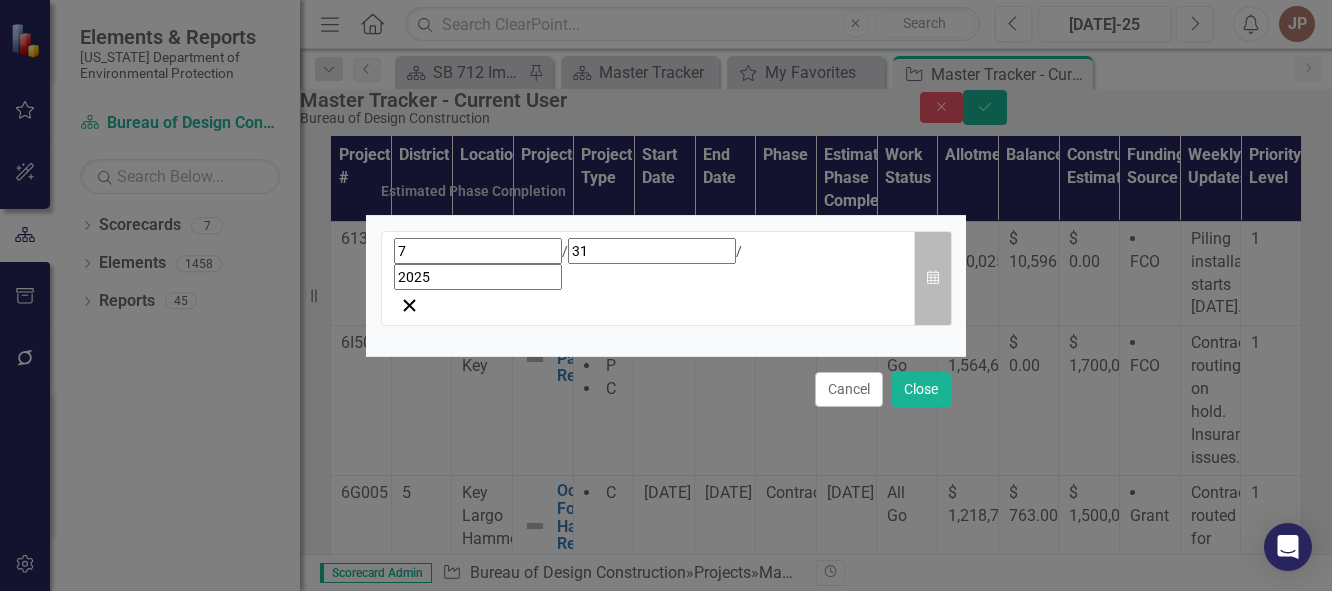 click on "Calendar" 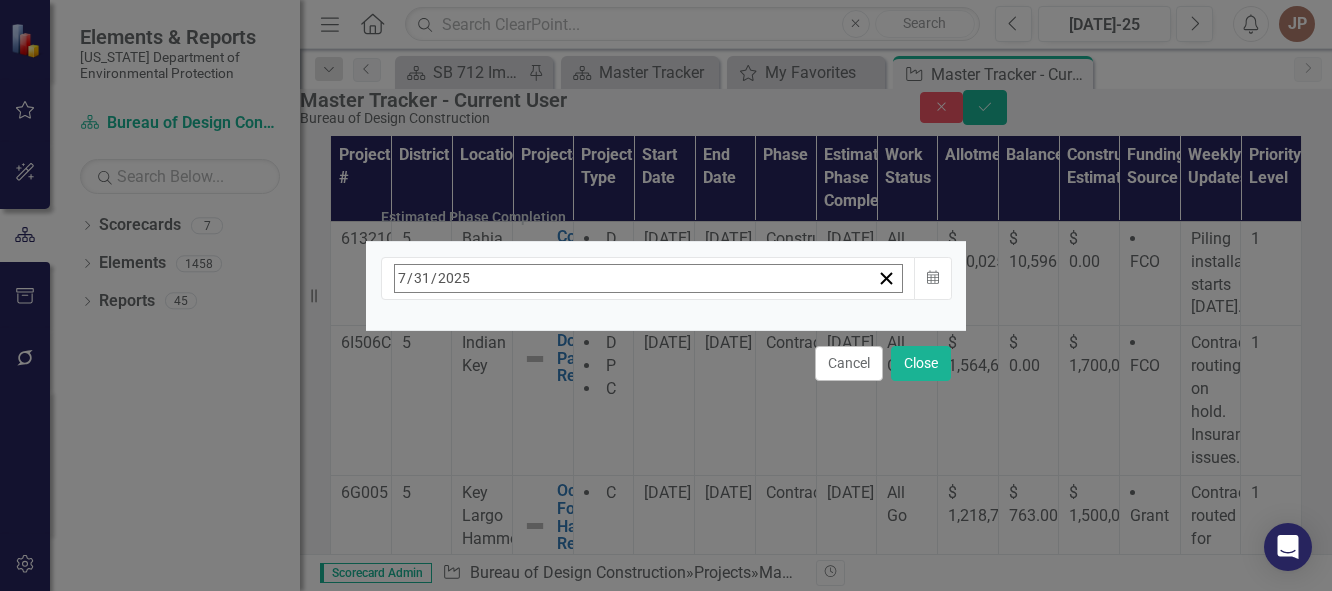 click on "›" at bounding box center (665, 322) 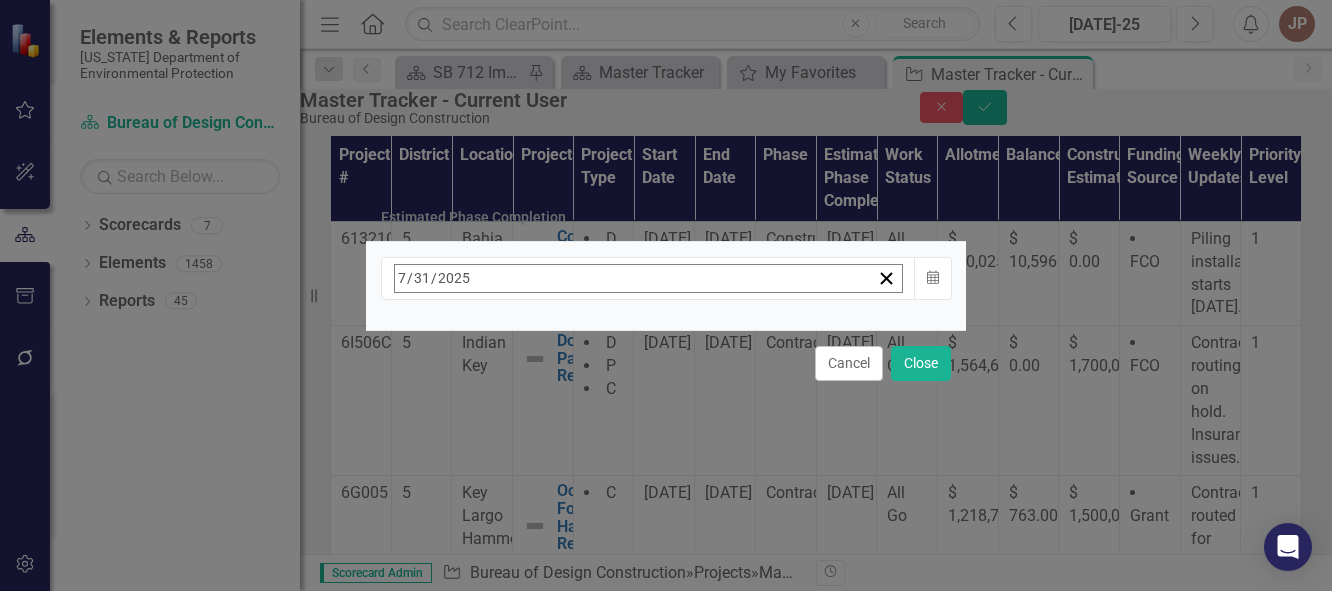 click on "29" at bounding box center [657, 546] 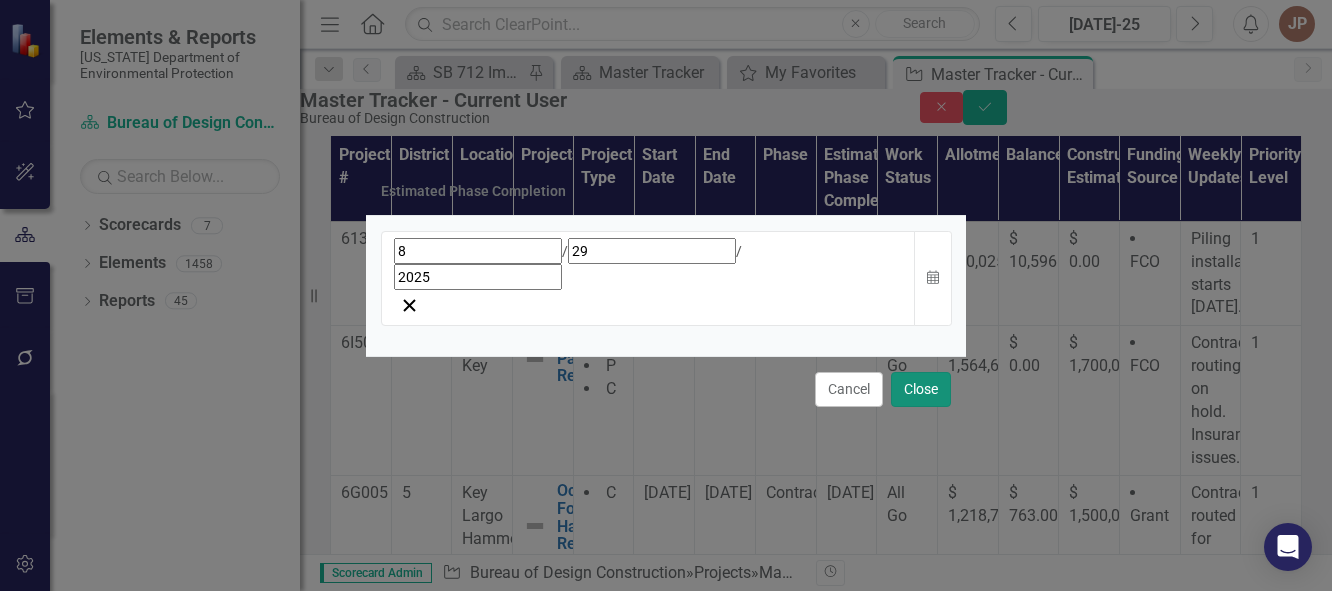 click on "Close" at bounding box center [921, 389] 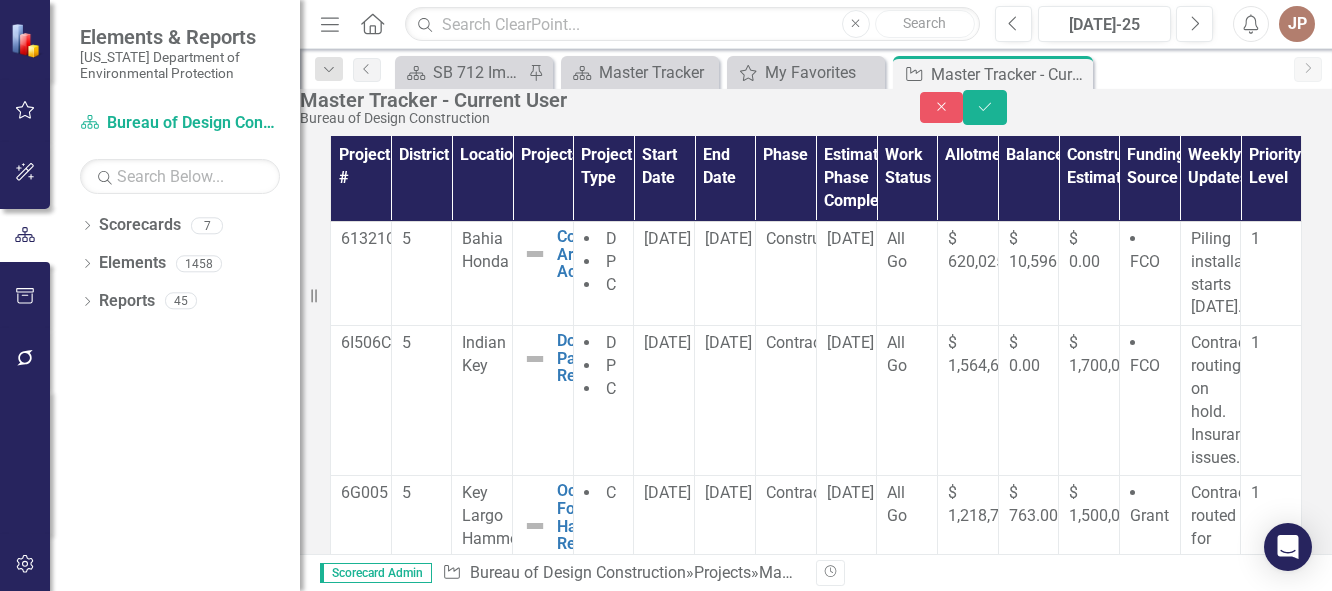 click on "Pre-Construction" at bounding box center (785, 1047) 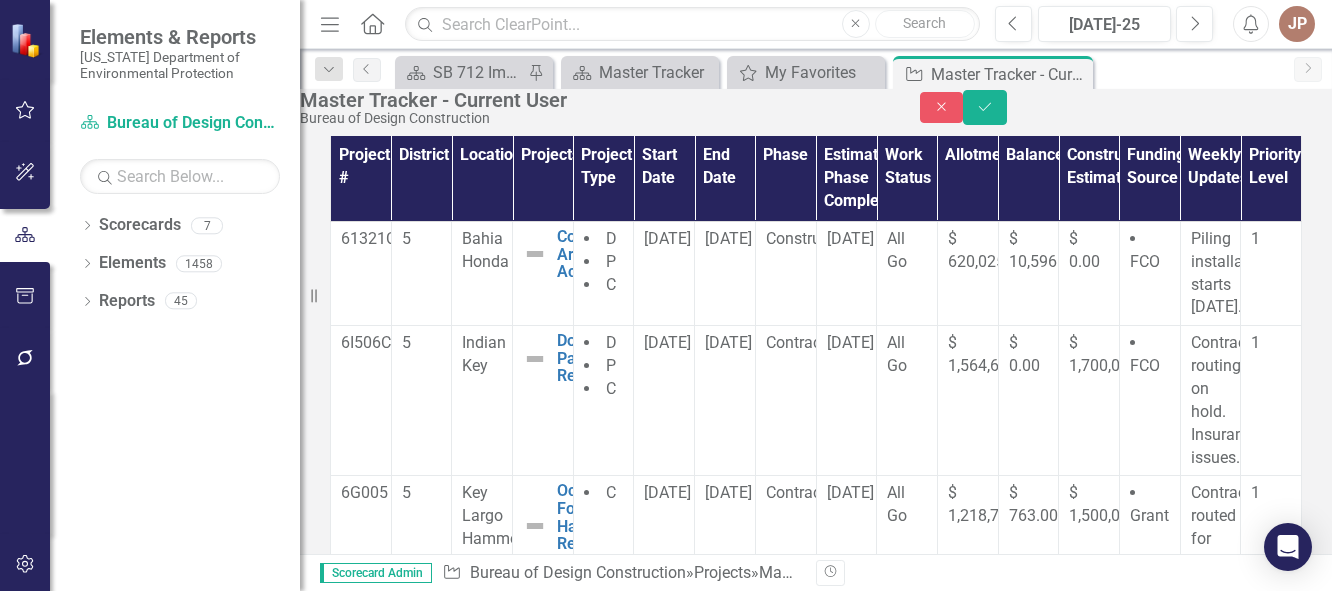 click on "Pre-Construction" at bounding box center (785, 1047) 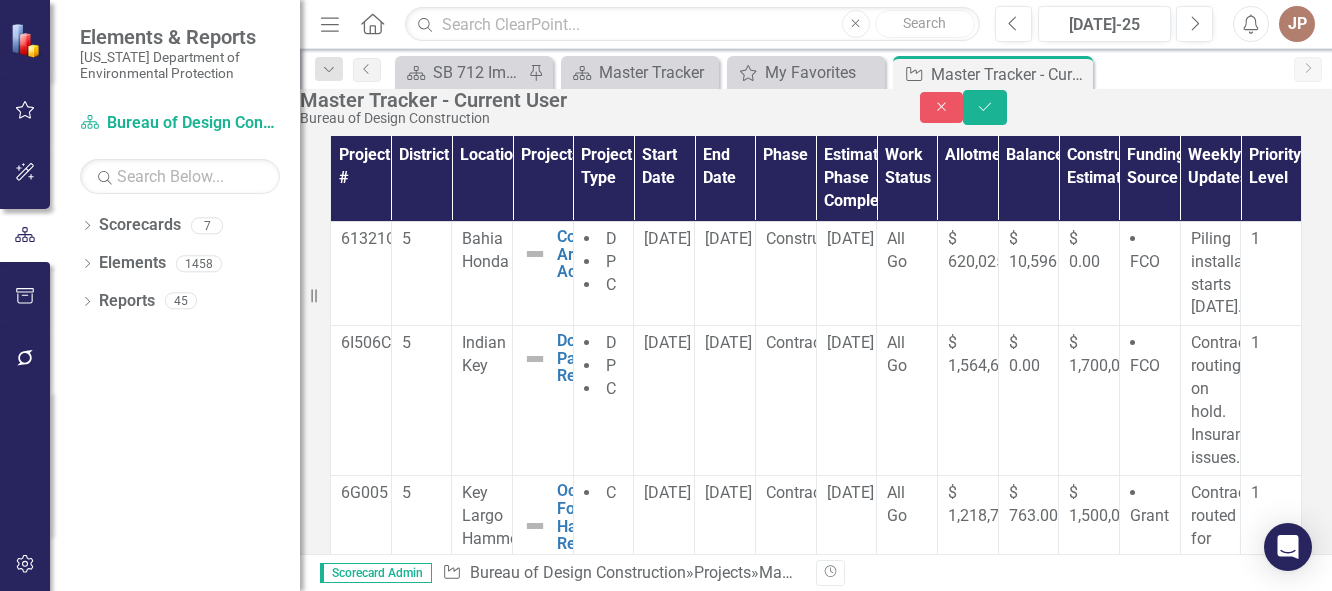 click 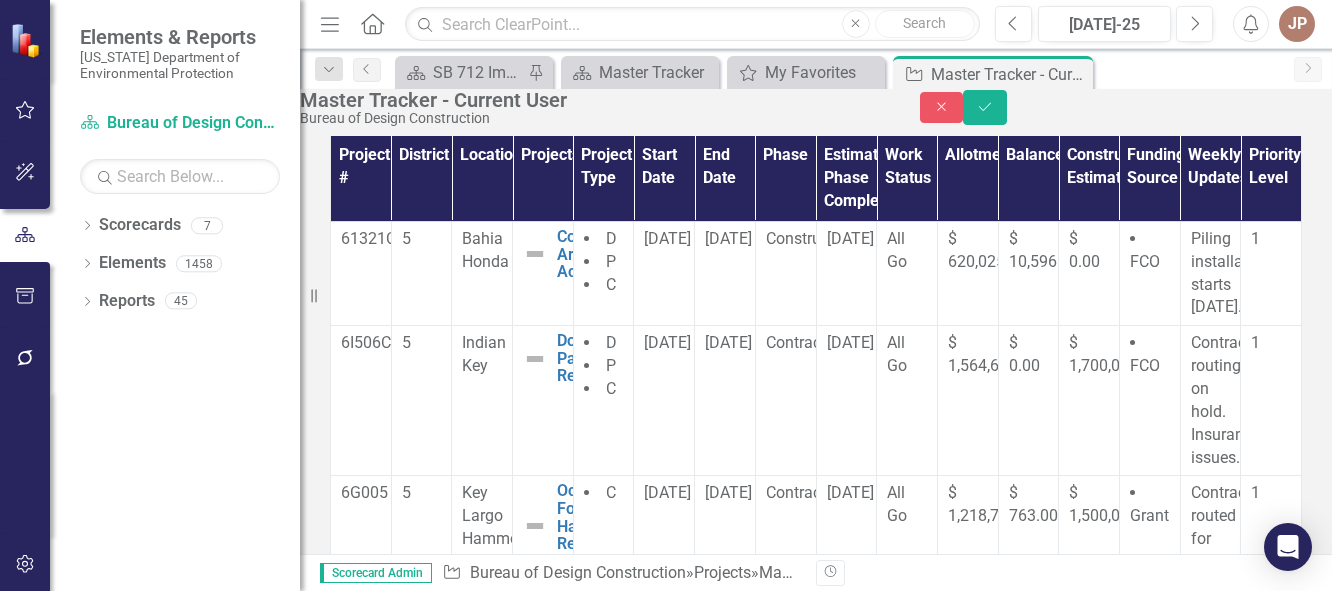 scroll, scrollTop: 156, scrollLeft: 0, axis: vertical 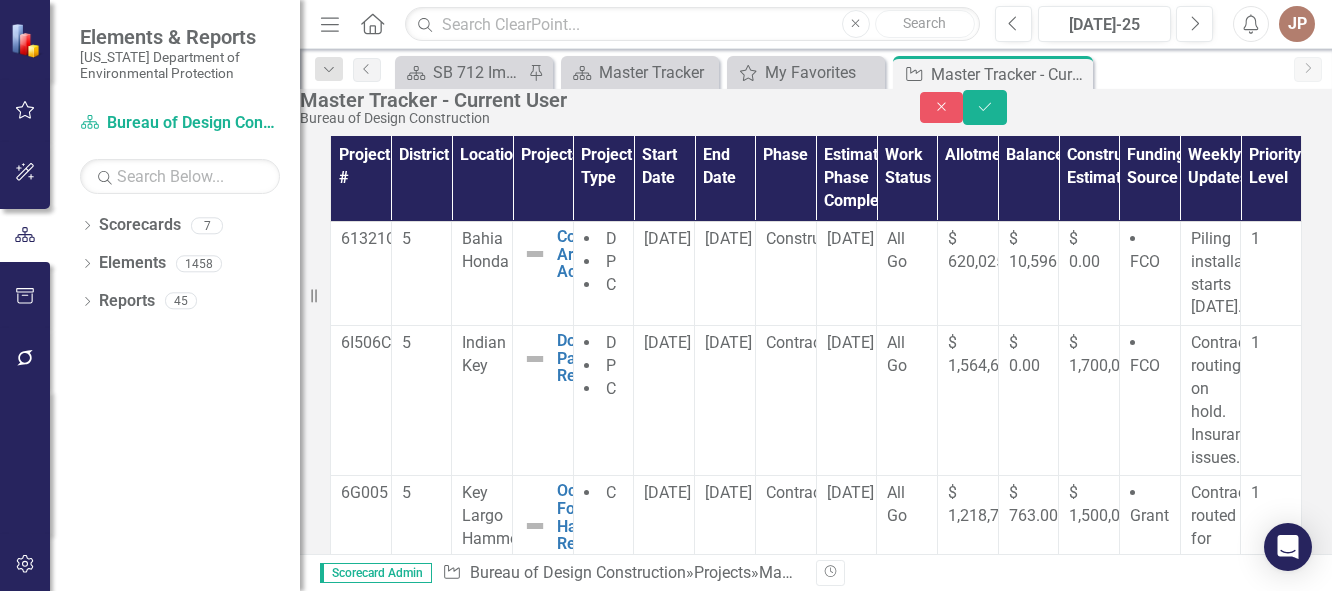 click on "Pre-Construction" at bounding box center [666, 762] 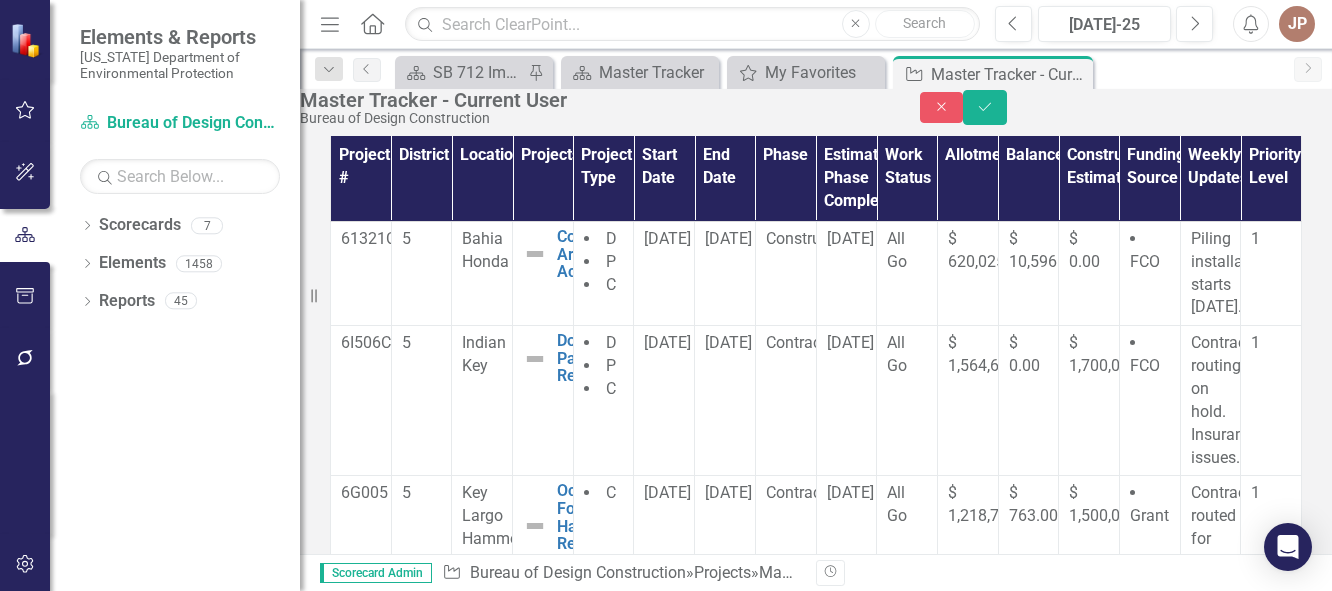 click on "Permit approved. Holding issuance until Bridge issue resolved." at bounding box center (1211, 1046) 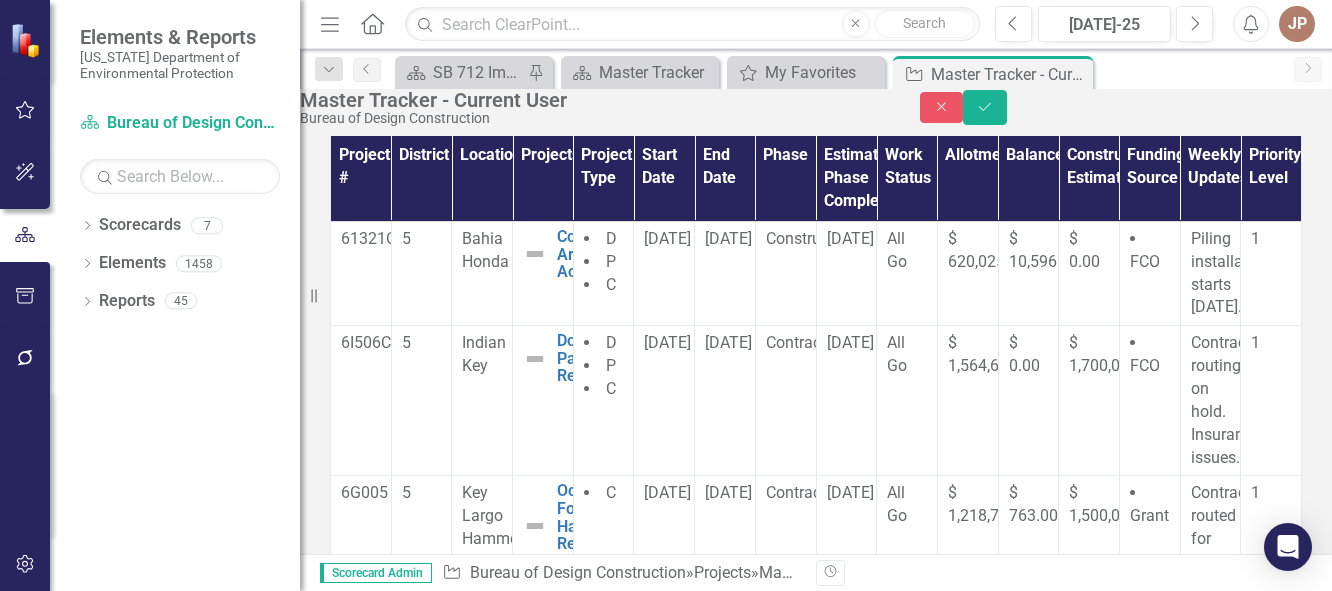 scroll, scrollTop: 0, scrollLeft: 0, axis: both 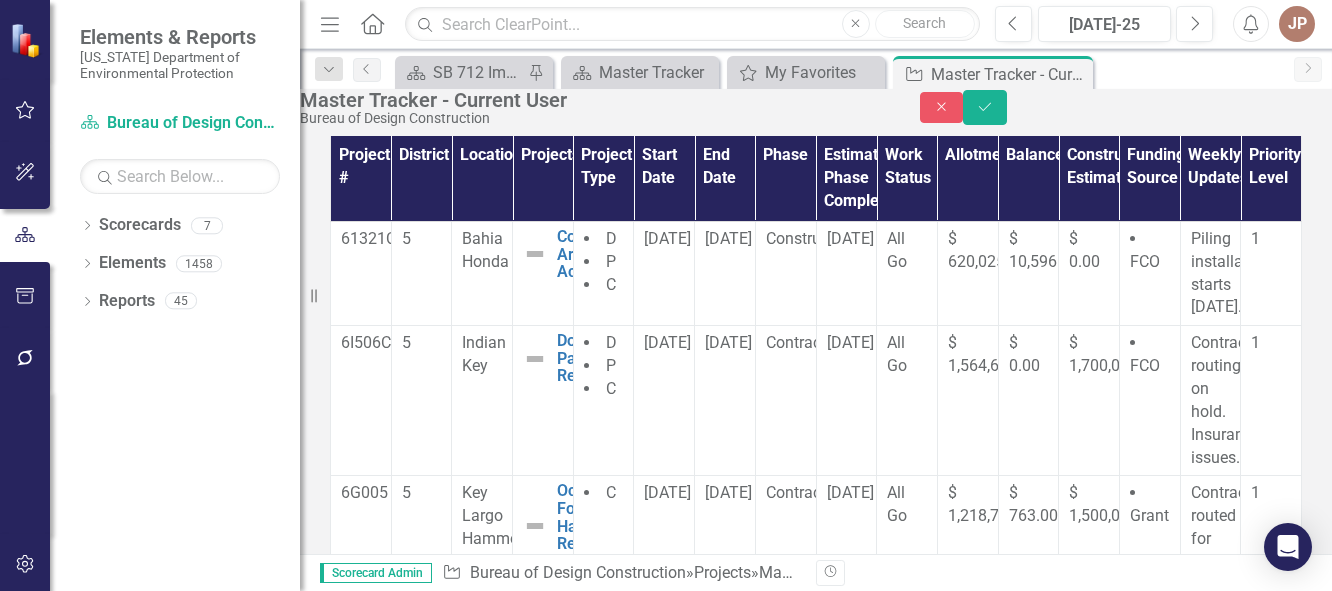 click on "Permit approved. Holding issuance until Bridge issue resolved." at bounding box center (1210, 1273) 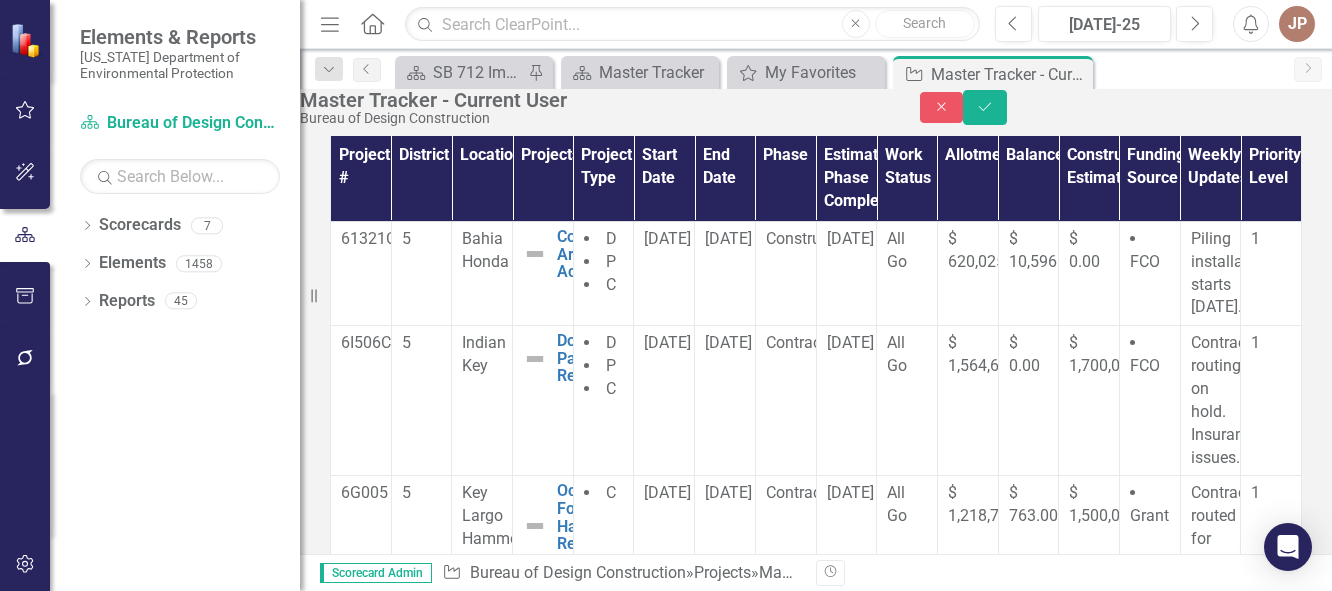 type 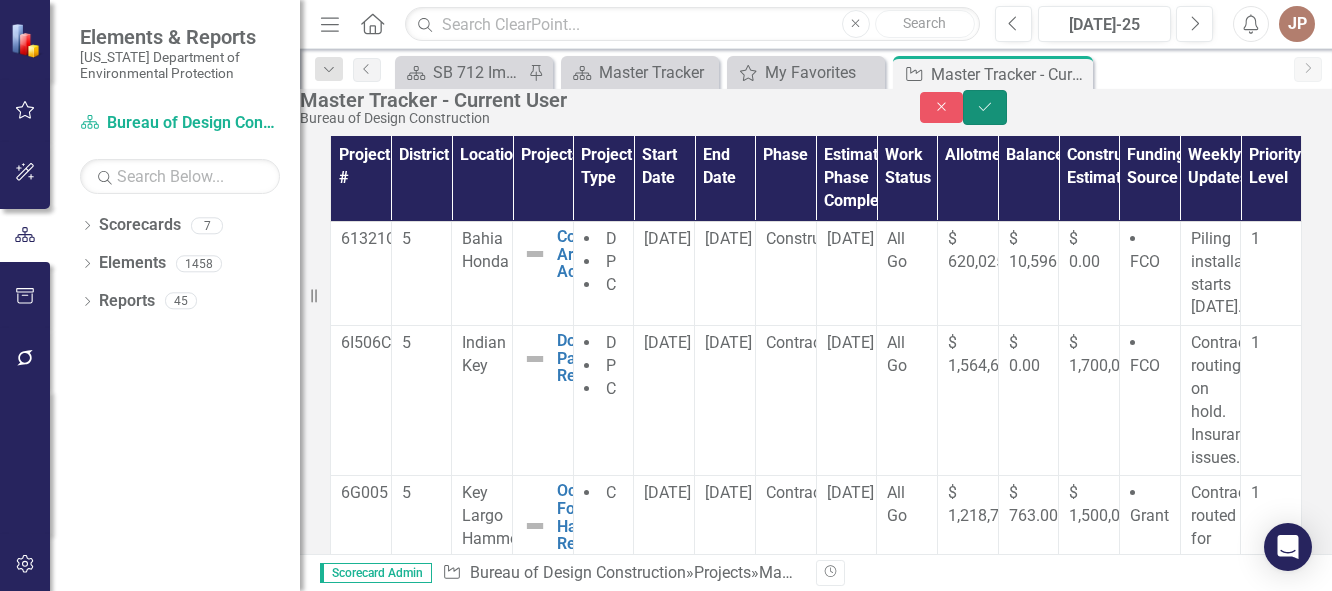 click on "Save" 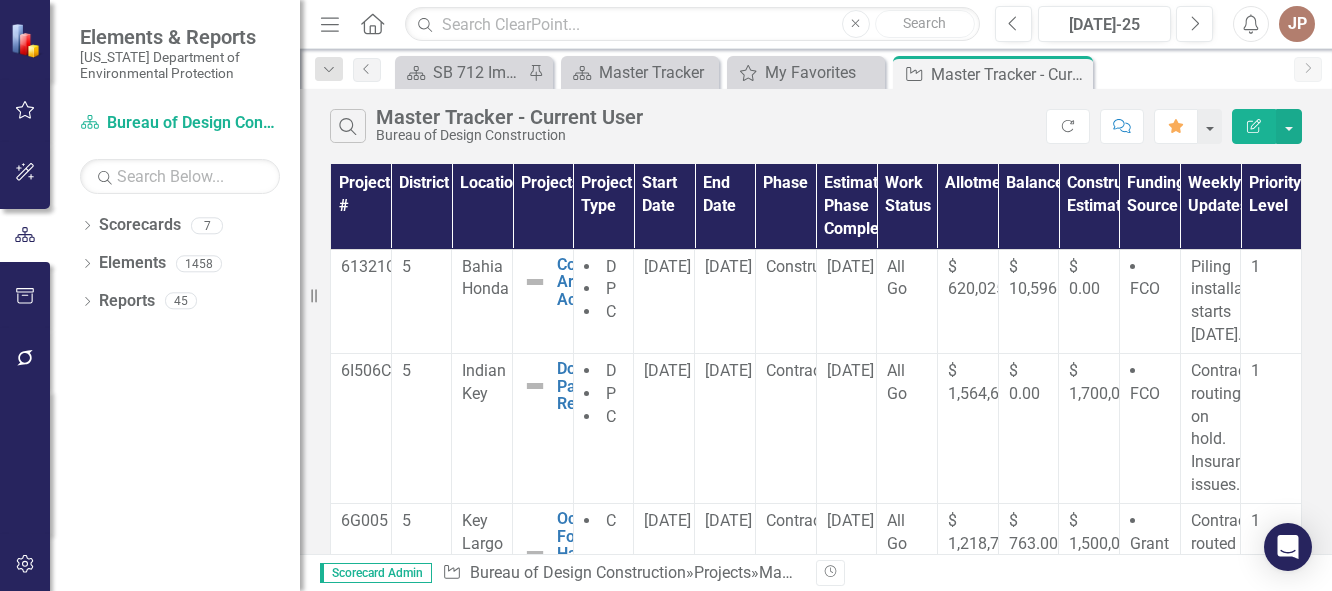 scroll, scrollTop: 83, scrollLeft: 0, axis: vertical 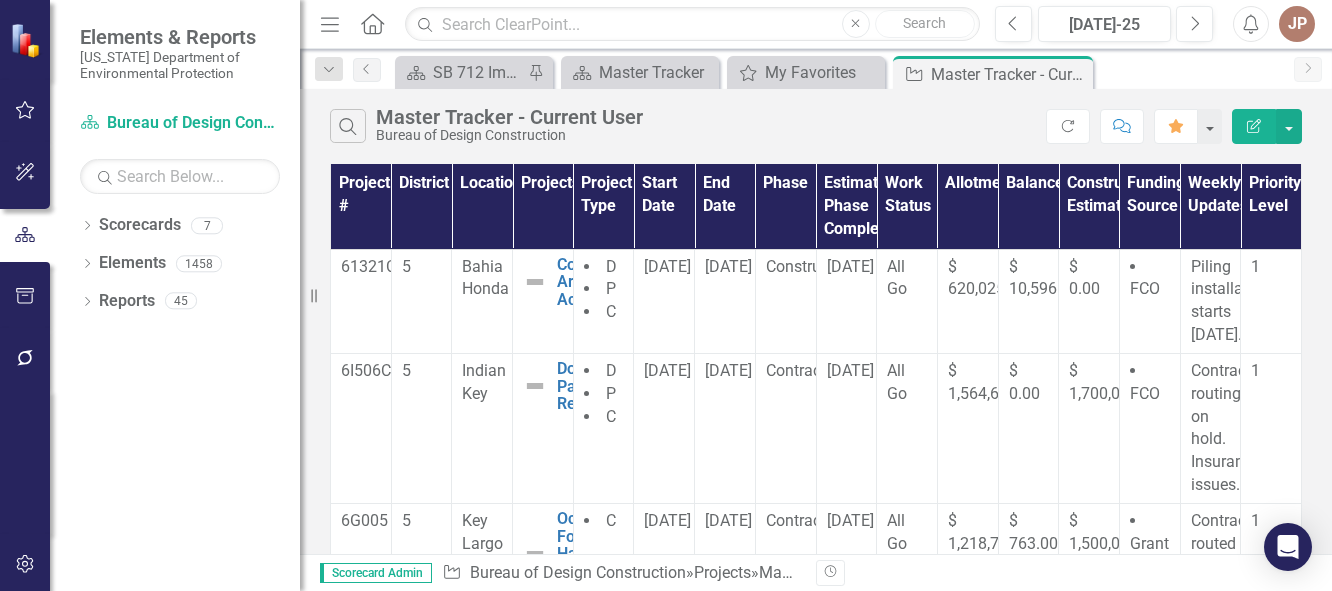 click on "All Go" at bounding box center (897, 1488) 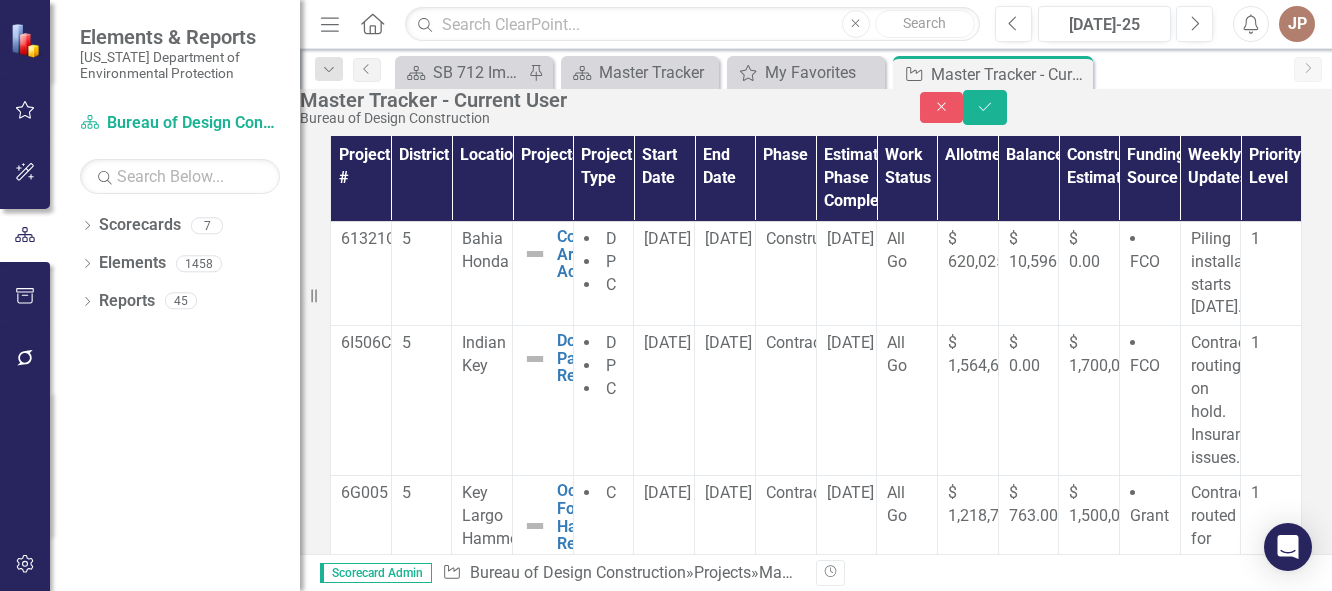 click 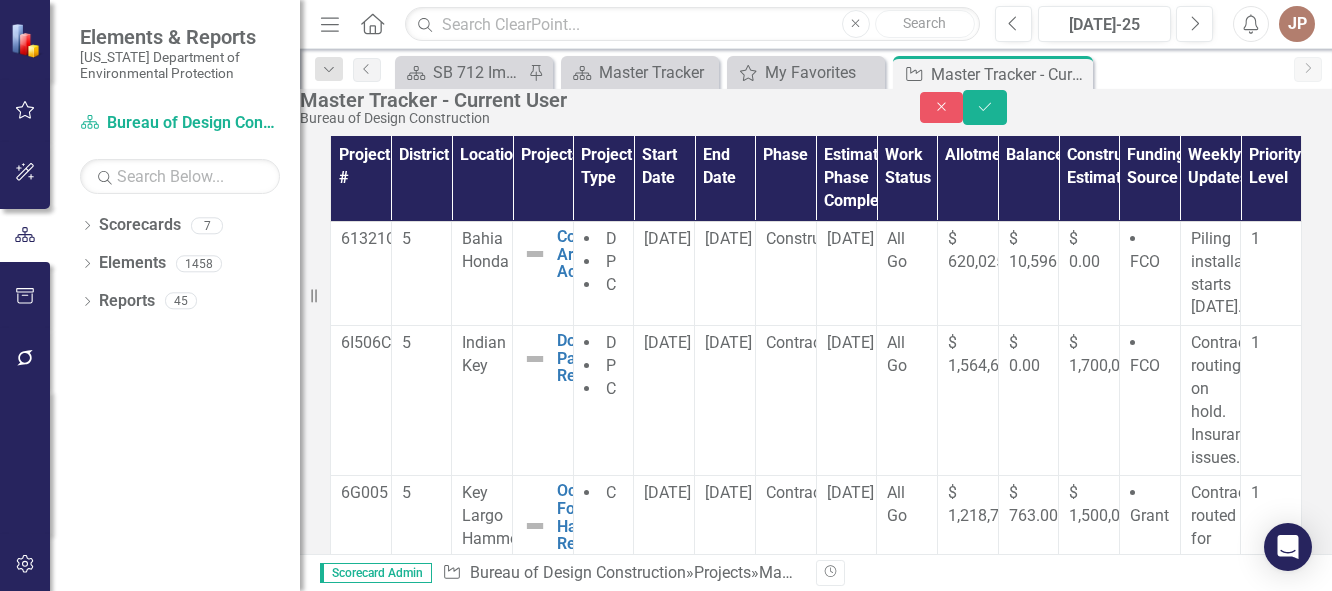 scroll, scrollTop: 0, scrollLeft: 0, axis: both 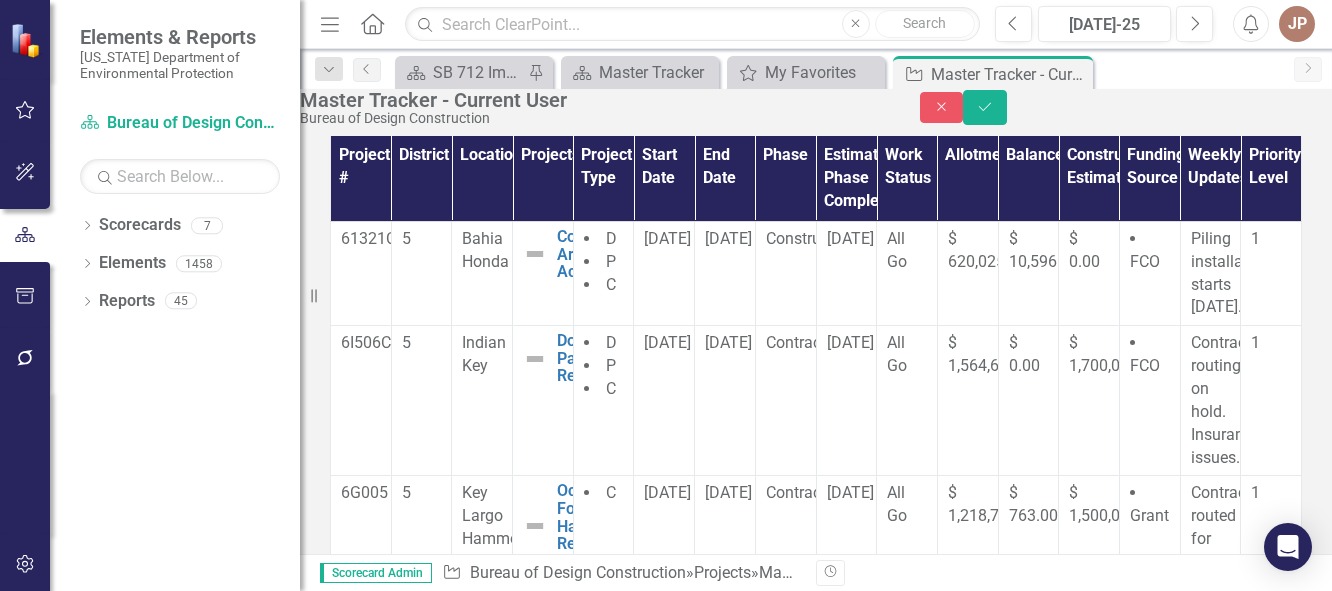 click on "Construction underway." at bounding box center [1210, 1588] 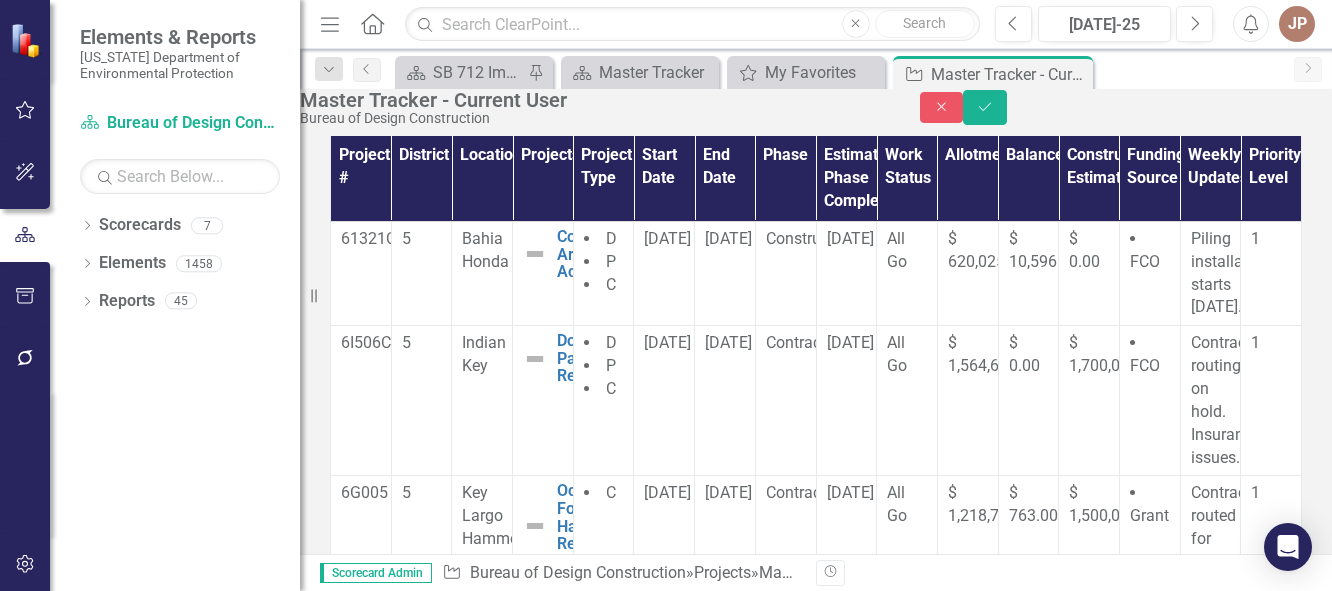 scroll, scrollTop: 816, scrollLeft: 330, axis: both 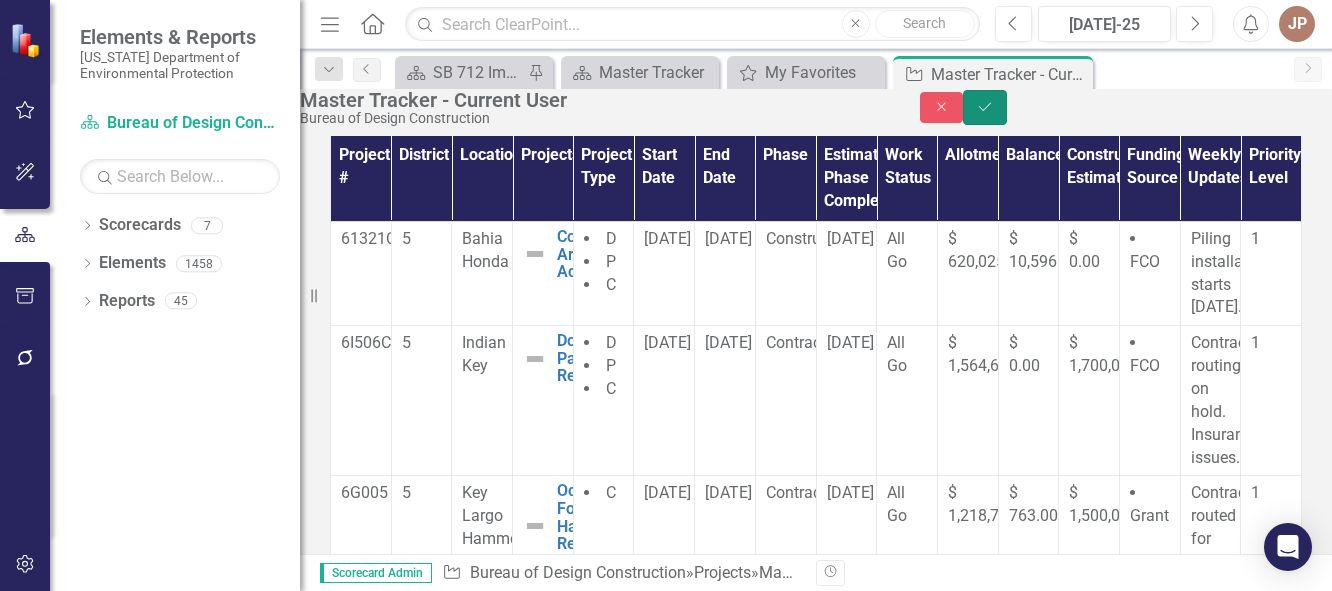 click on "Save" 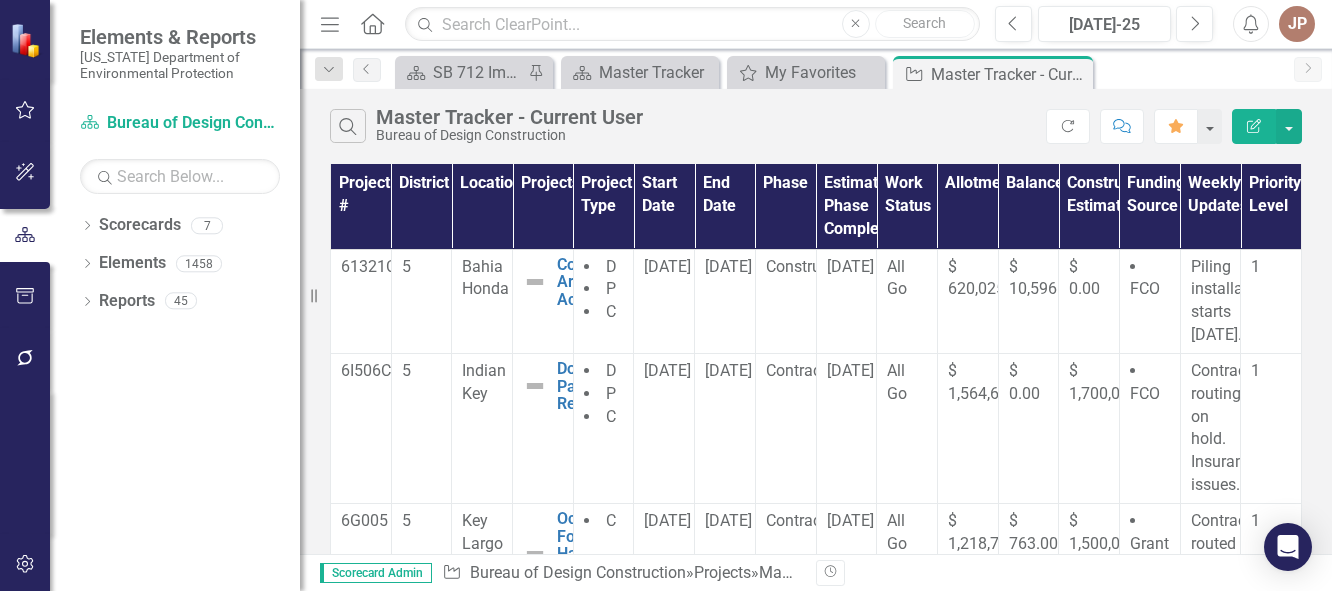 scroll, scrollTop: 440, scrollLeft: 0, axis: vertical 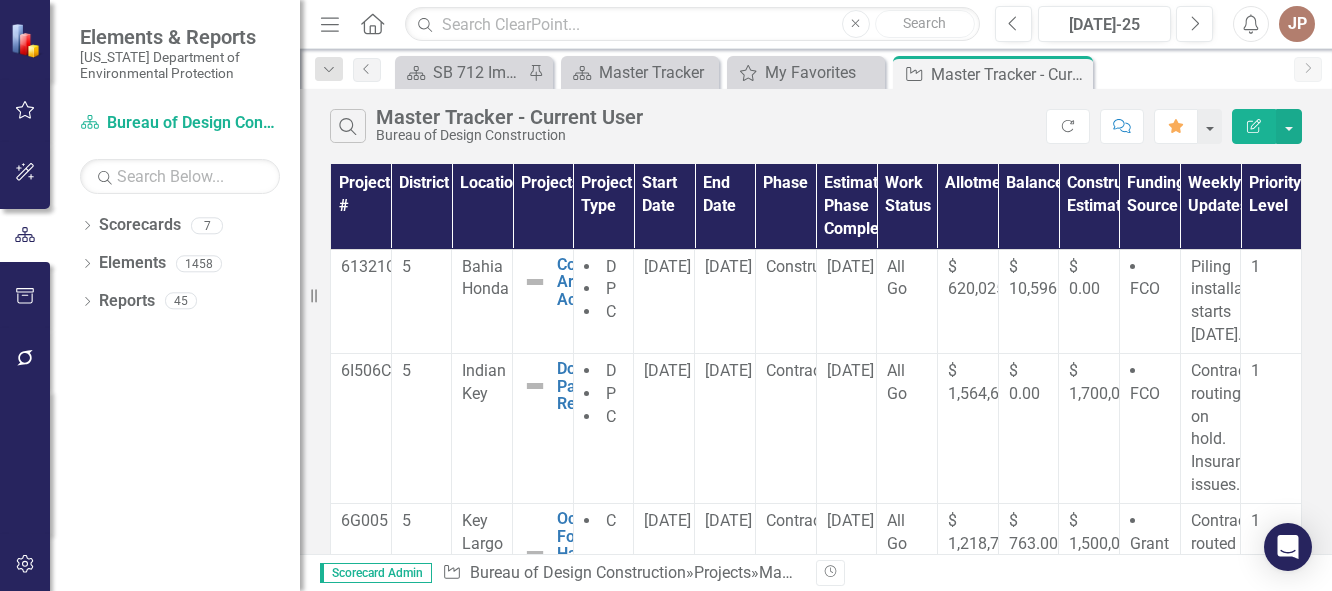 drag, startPoint x: 1077, startPoint y: 219, endPoint x: 1103, endPoint y: 206, distance: 29.068884 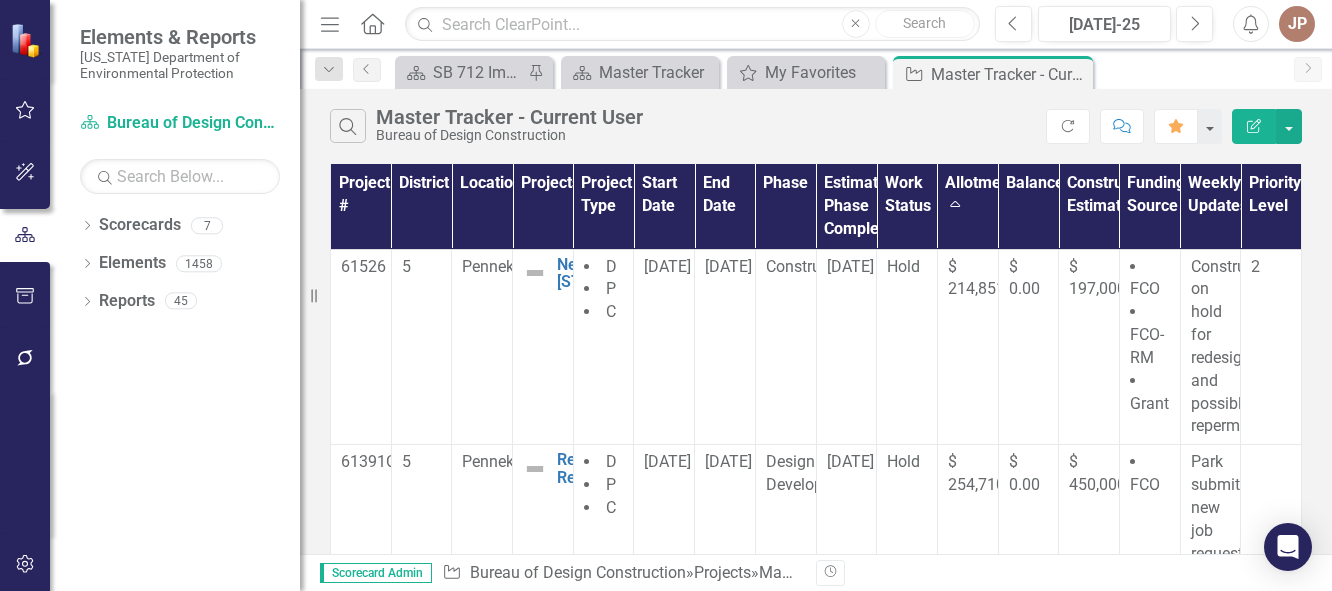 click on "Work Status" at bounding box center (907, 206) 